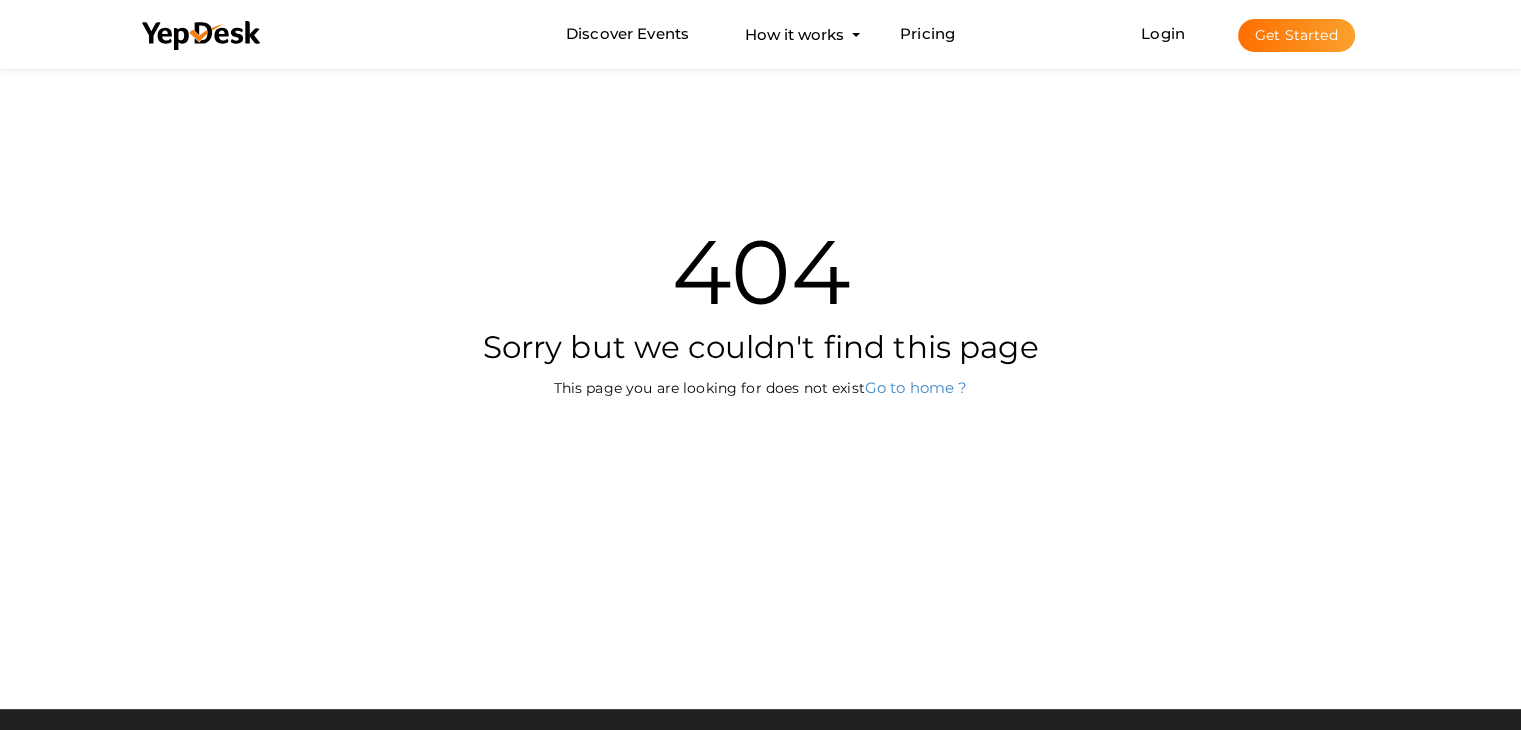 scroll, scrollTop: 0, scrollLeft: 0, axis: both 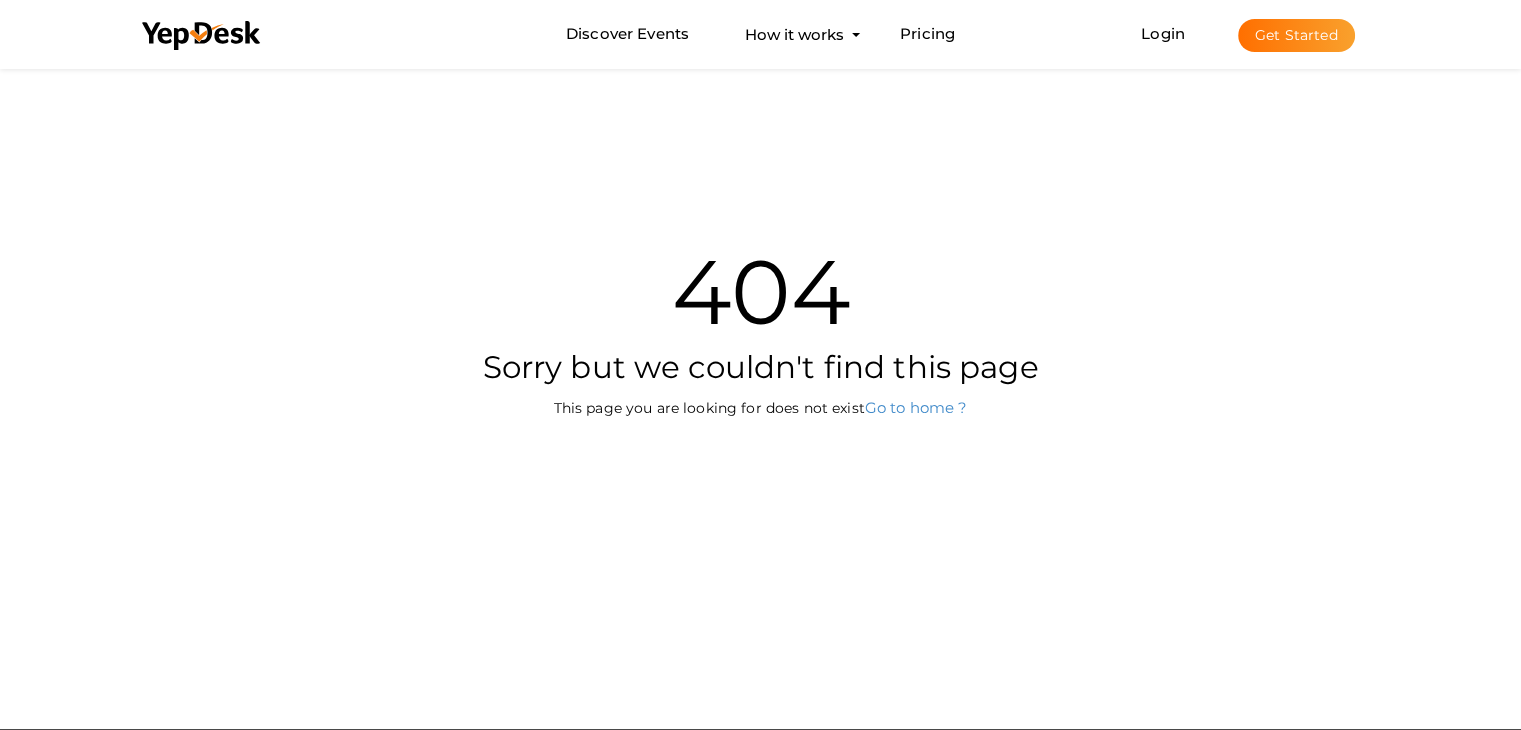 click on "Get Started" at bounding box center [1296, 35] 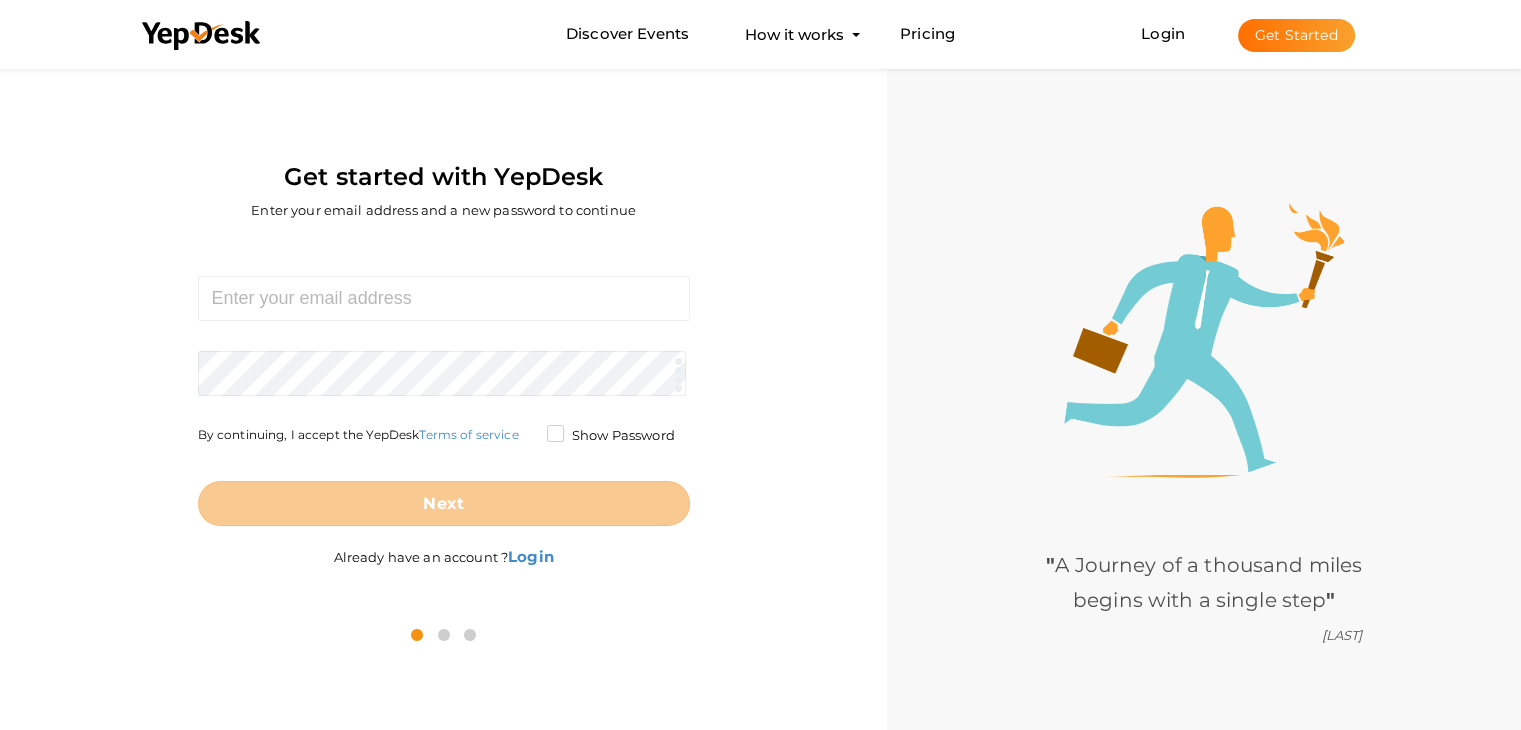 scroll, scrollTop: 0, scrollLeft: 0, axis: both 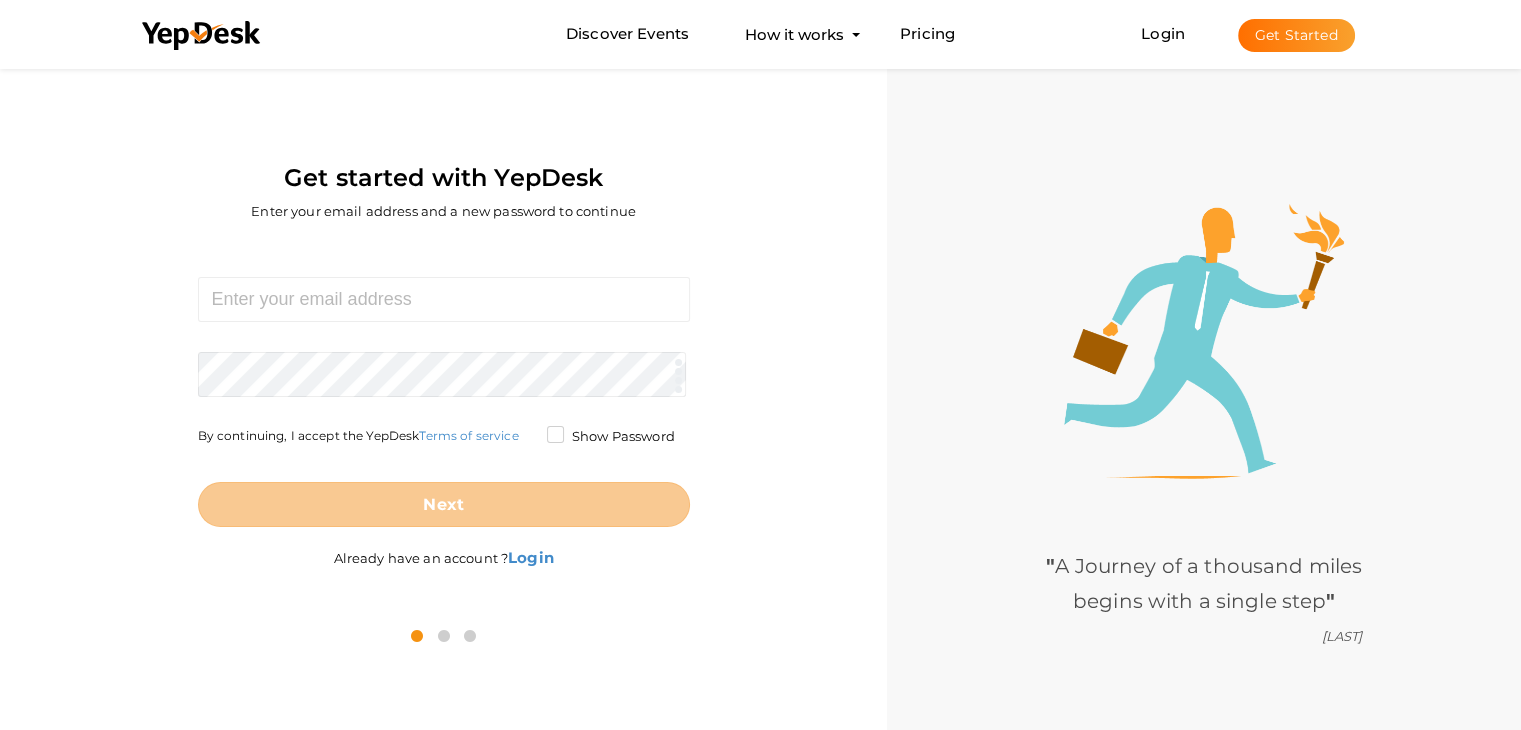 click on "Get Started" at bounding box center (1296, 35) 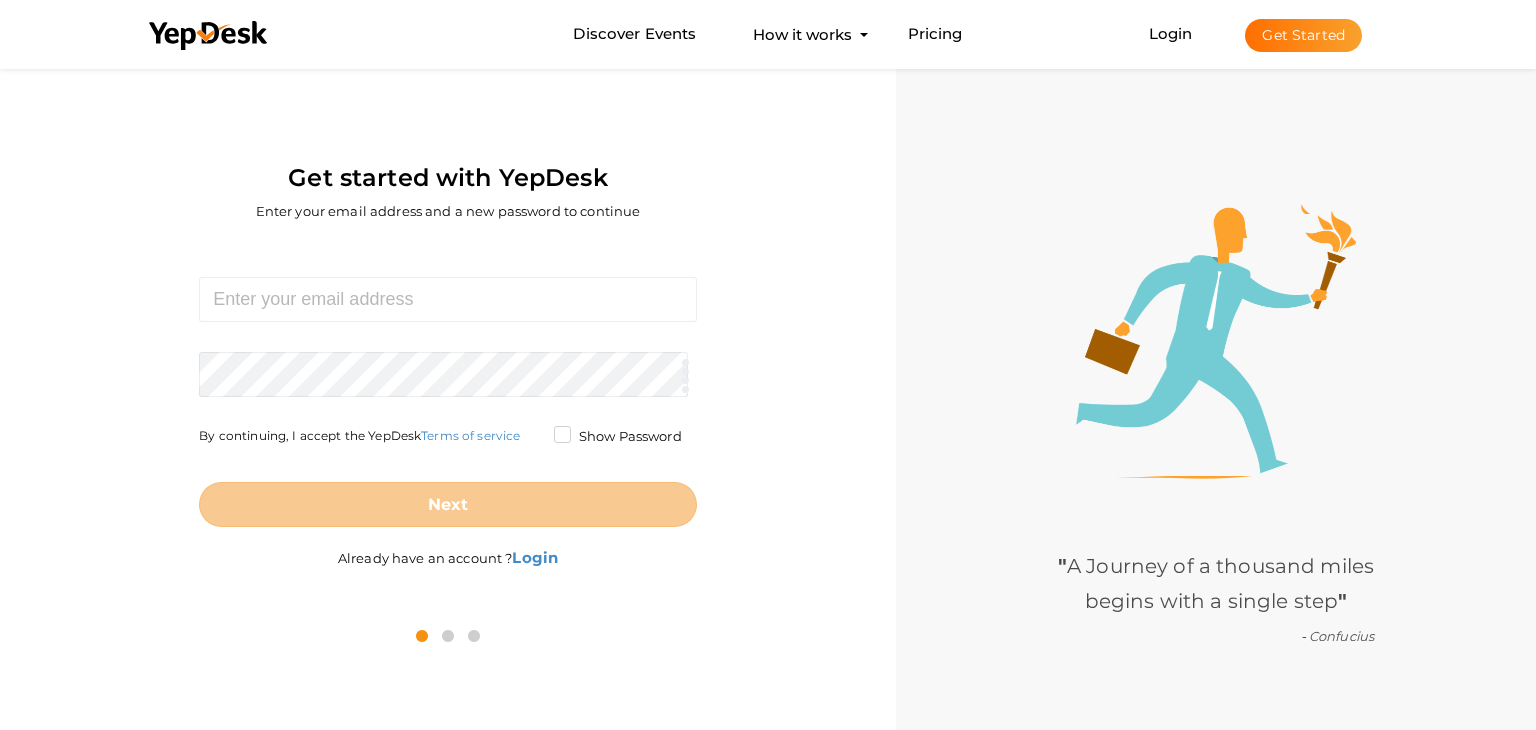 scroll, scrollTop: 0, scrollLeft: 0, axis: both 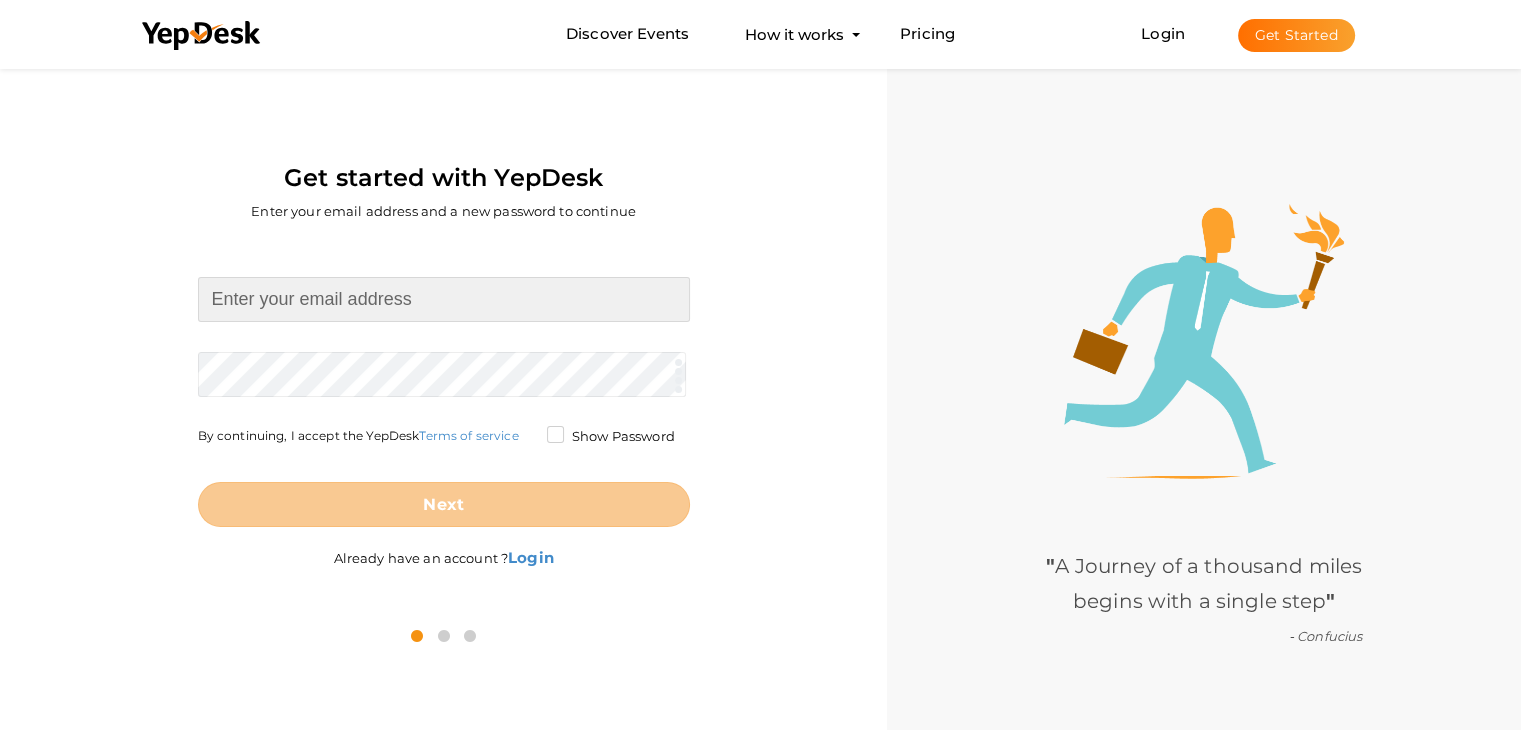 click at bounding box center [444, 299] 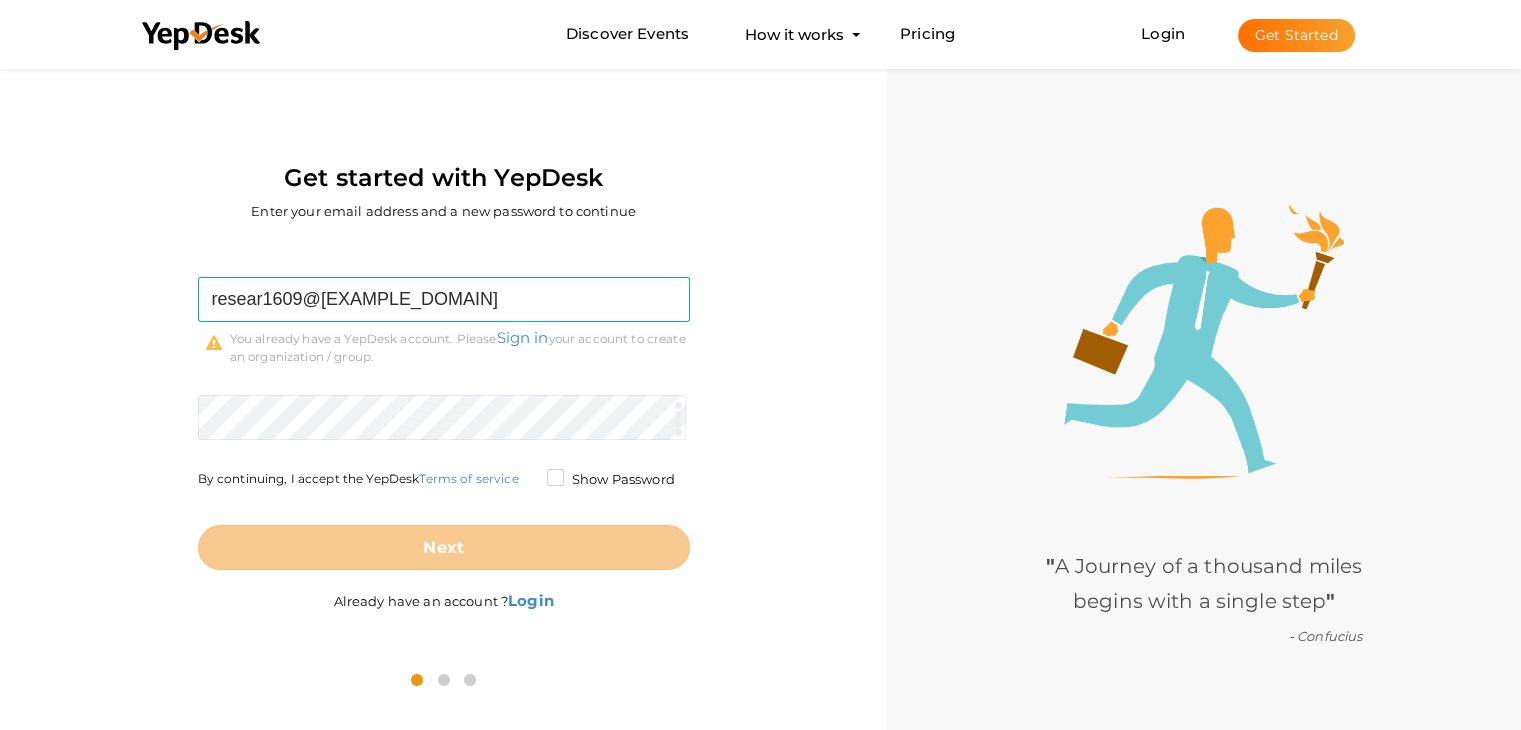 click at bounding box center (443, 679) 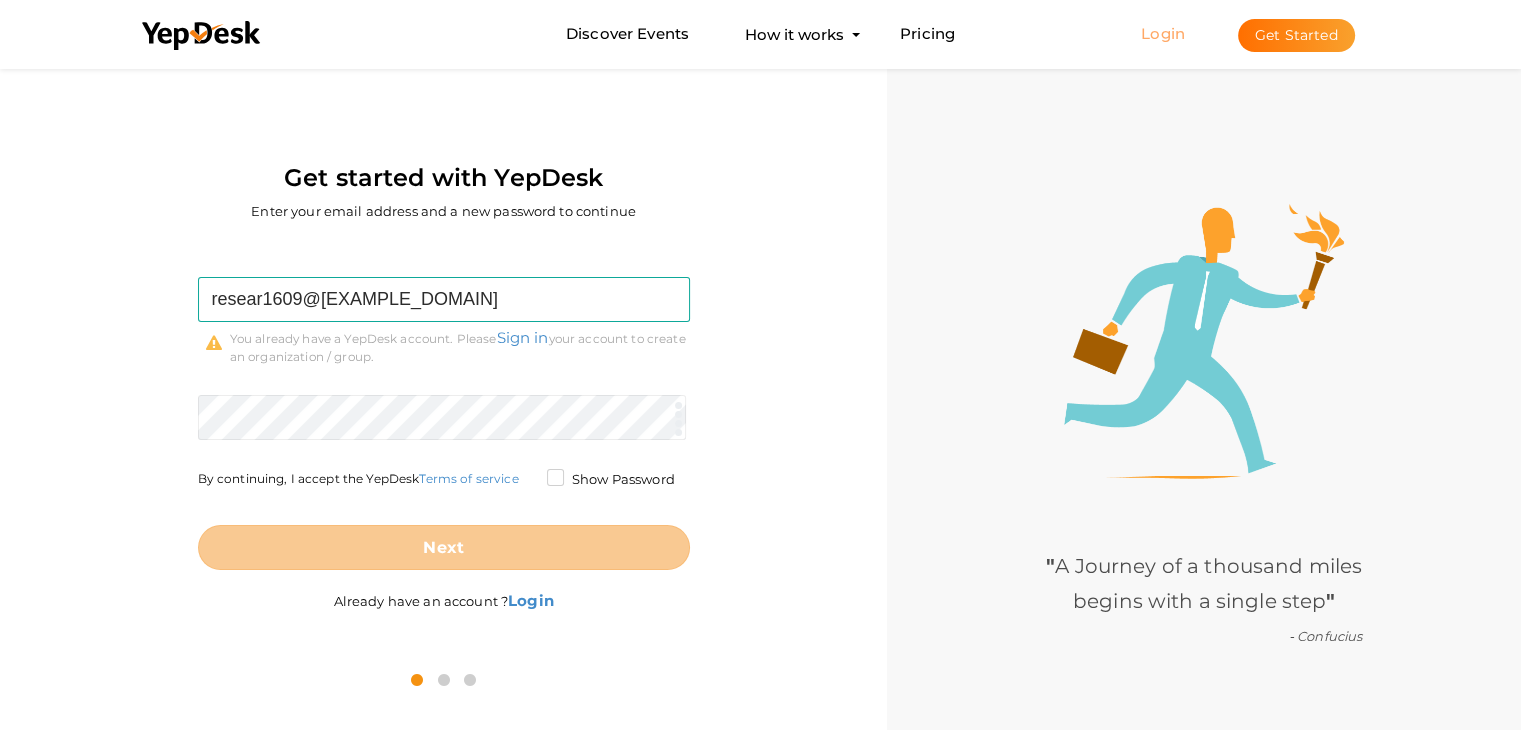 click on "Login" at bounding box center (1163, 33) 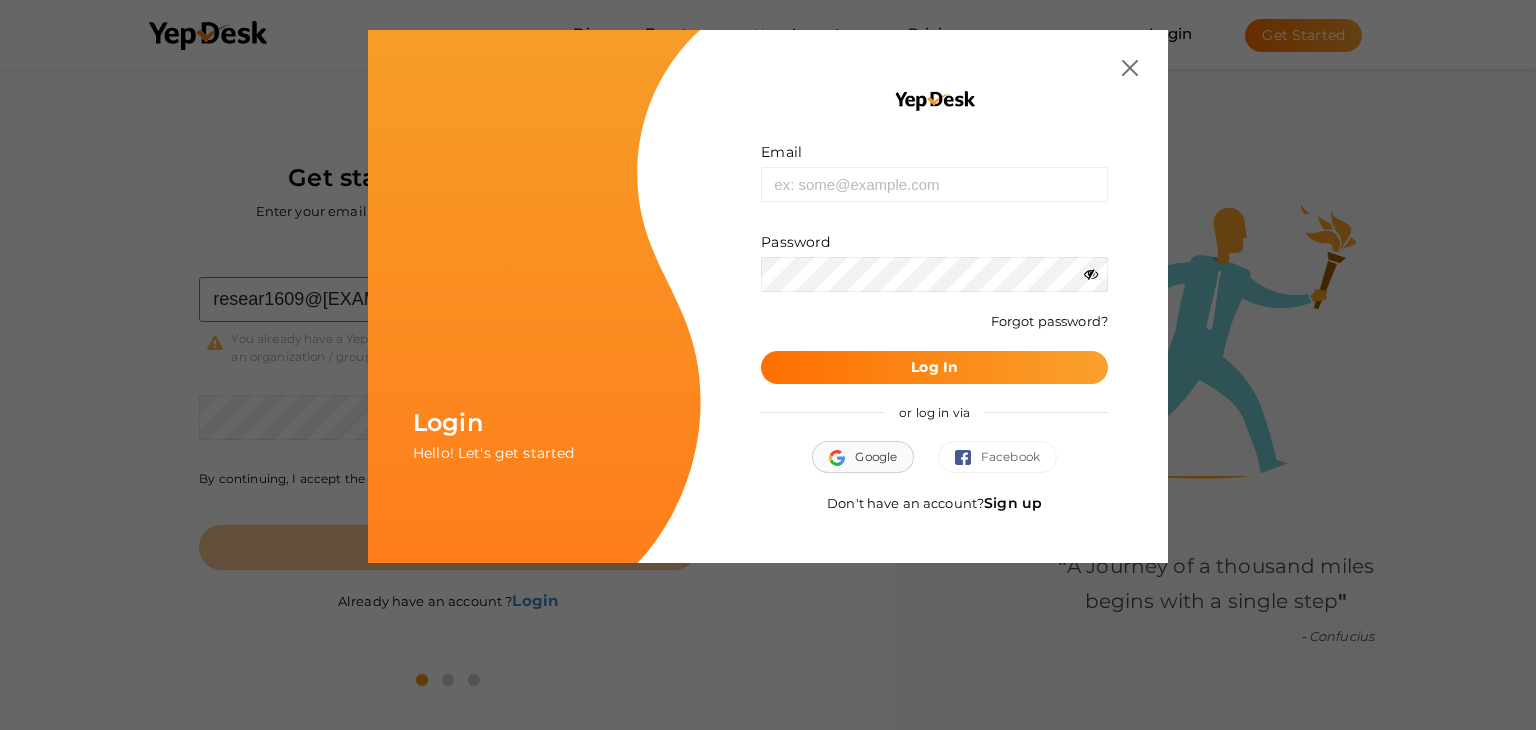 click on "Google" at bounding box center [863, 457] 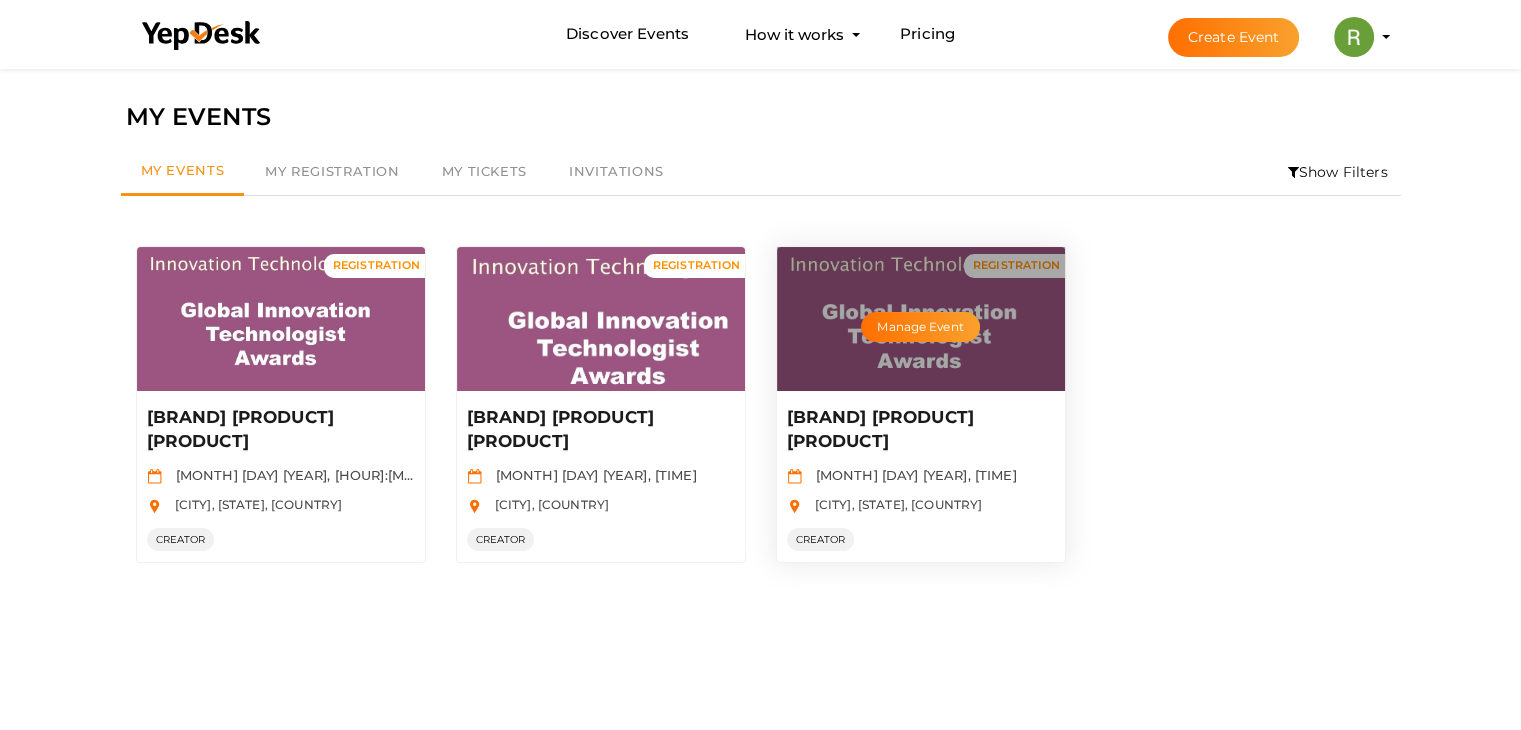 scroll, scrollTop: 0, scrollLeft: 0, axis: both 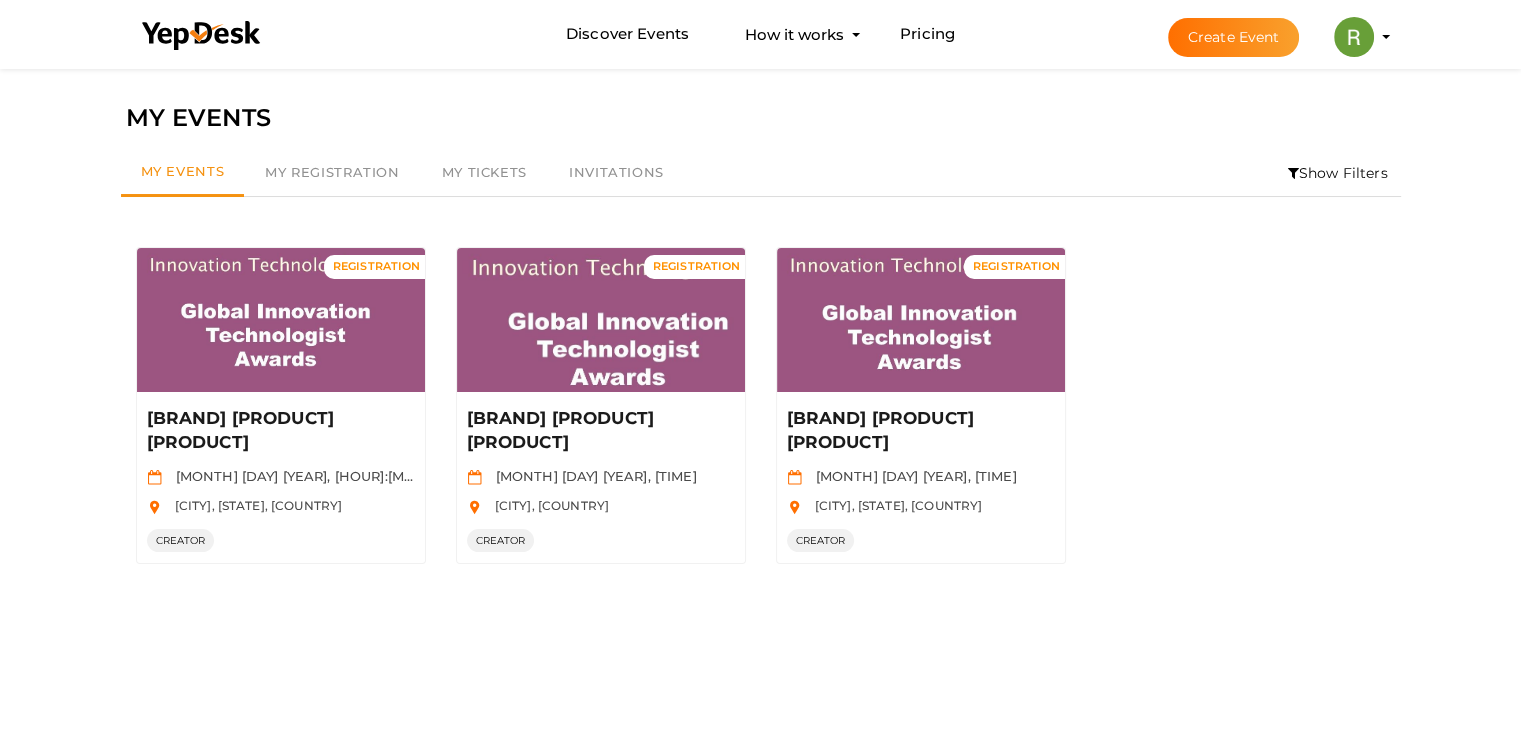 click on "Create Event" at bounding box center [1234, 37] 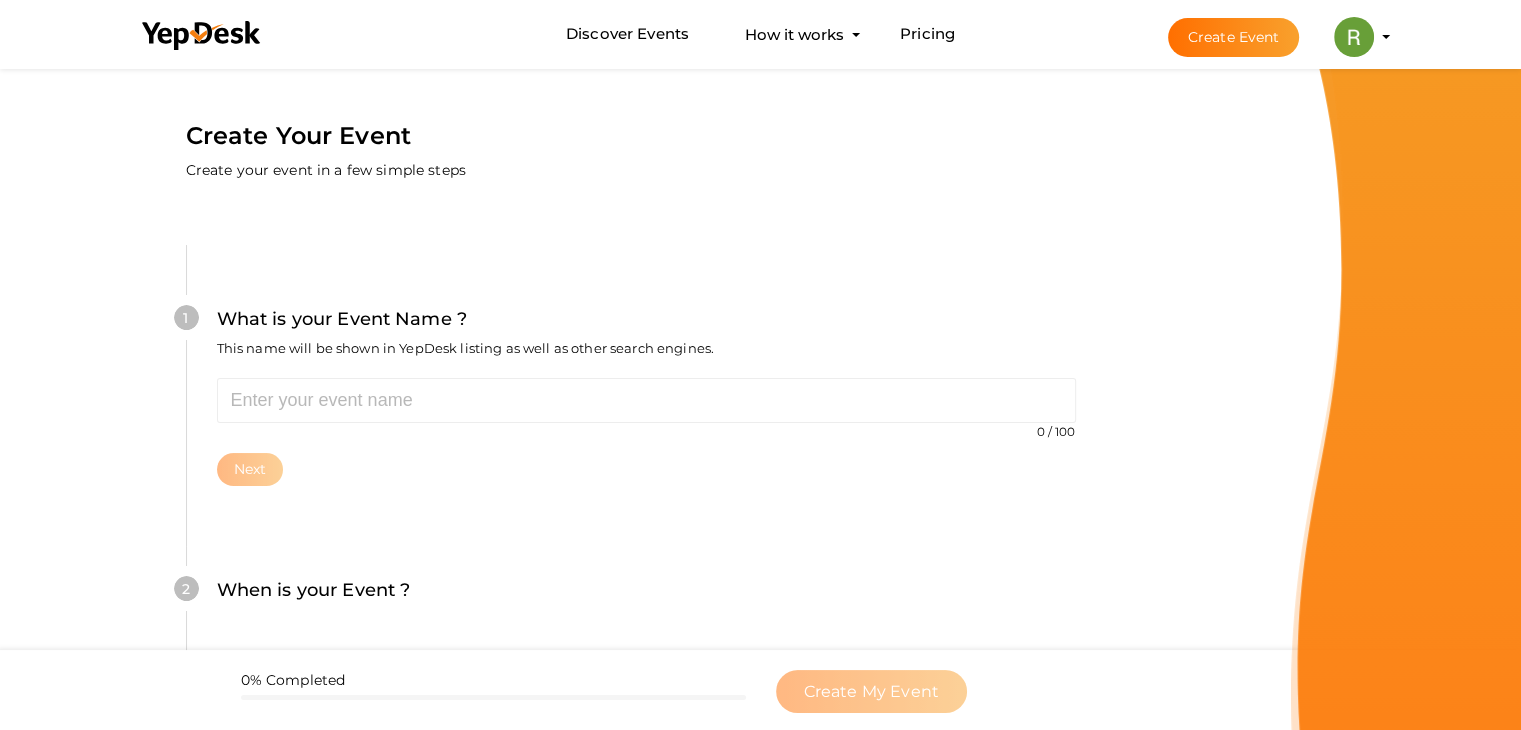 scroll, scrollTop: 0, scrollLeft: 0, axis: both 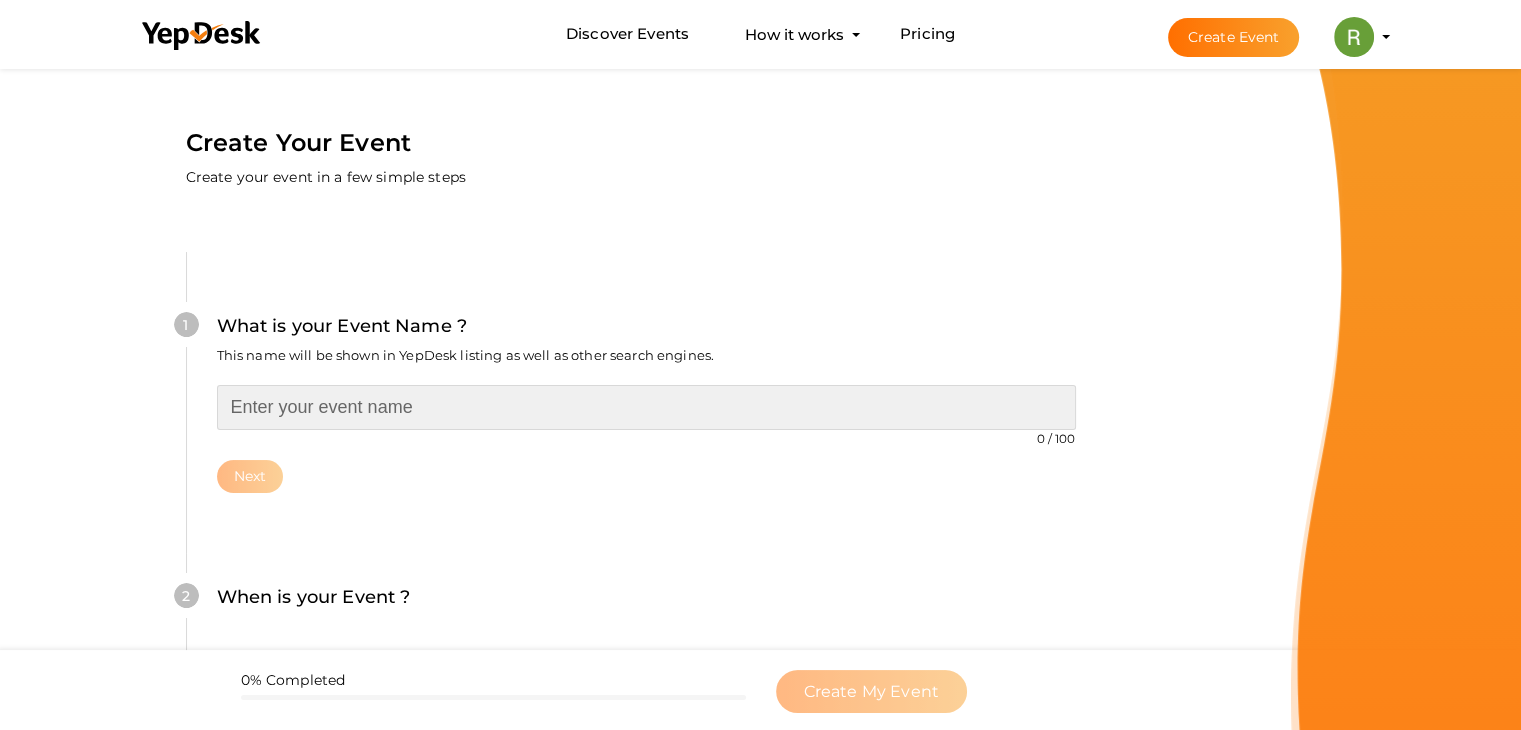 click at bounding box center (646, 407) 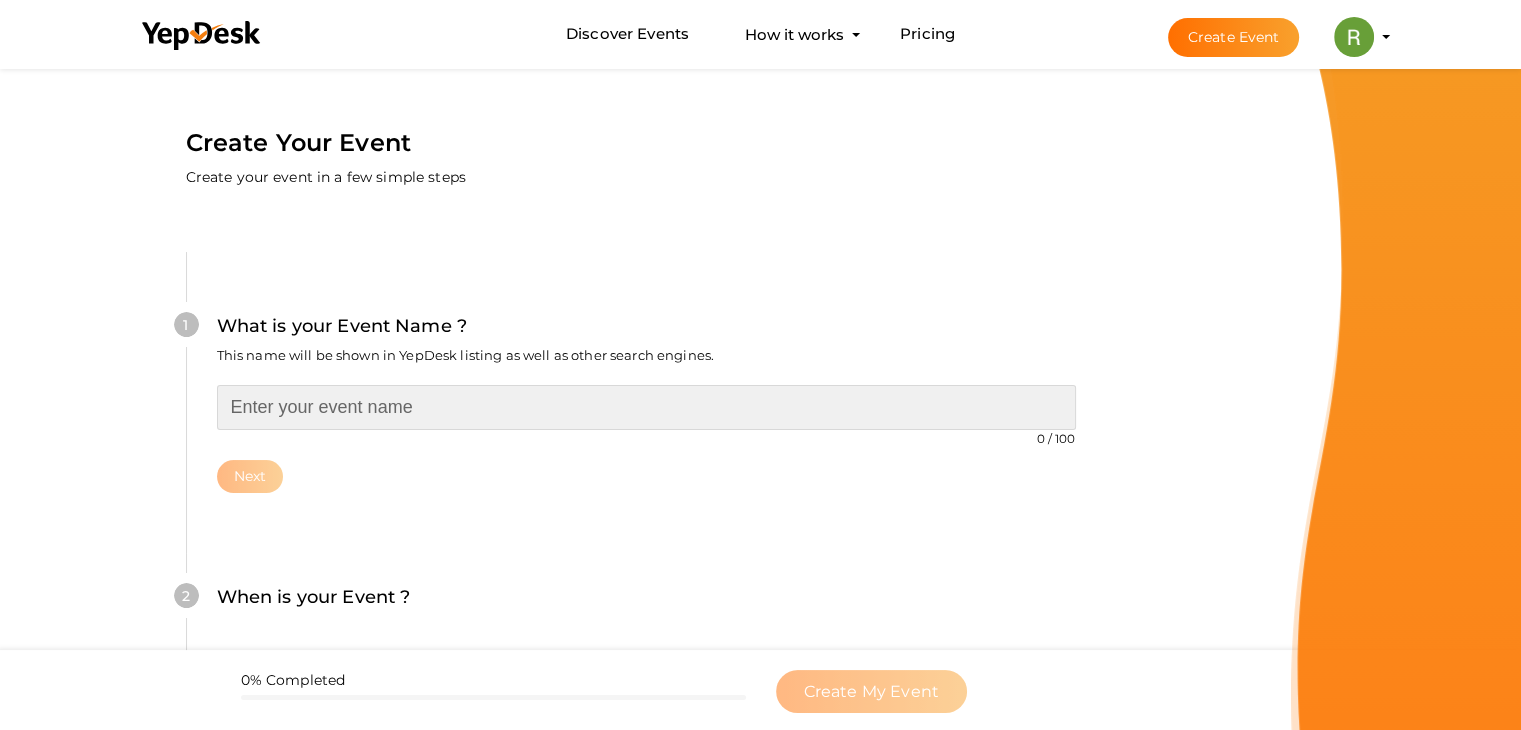 paste on "Global Innovation Technologist Awards" 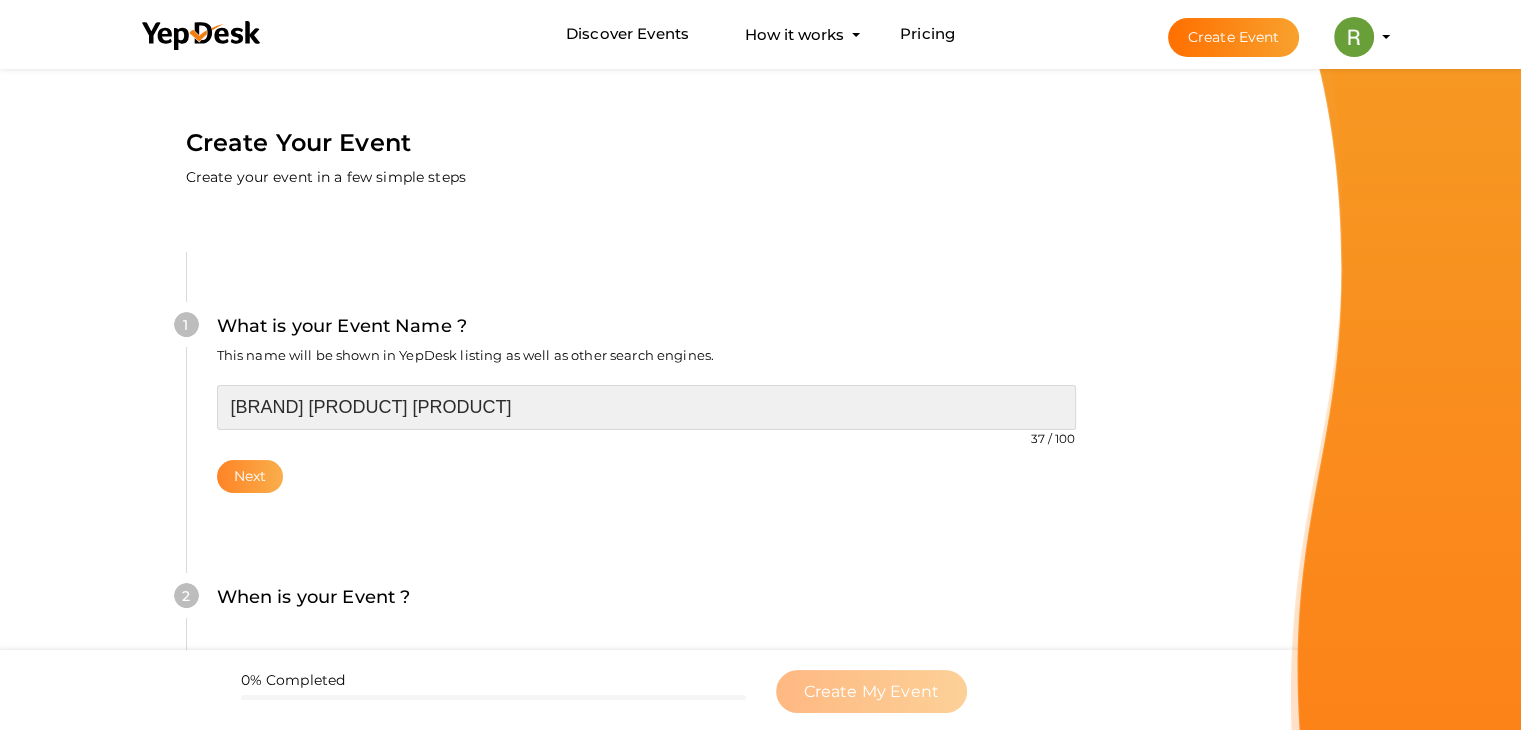 type on "Global Innovation Technologist Awards" 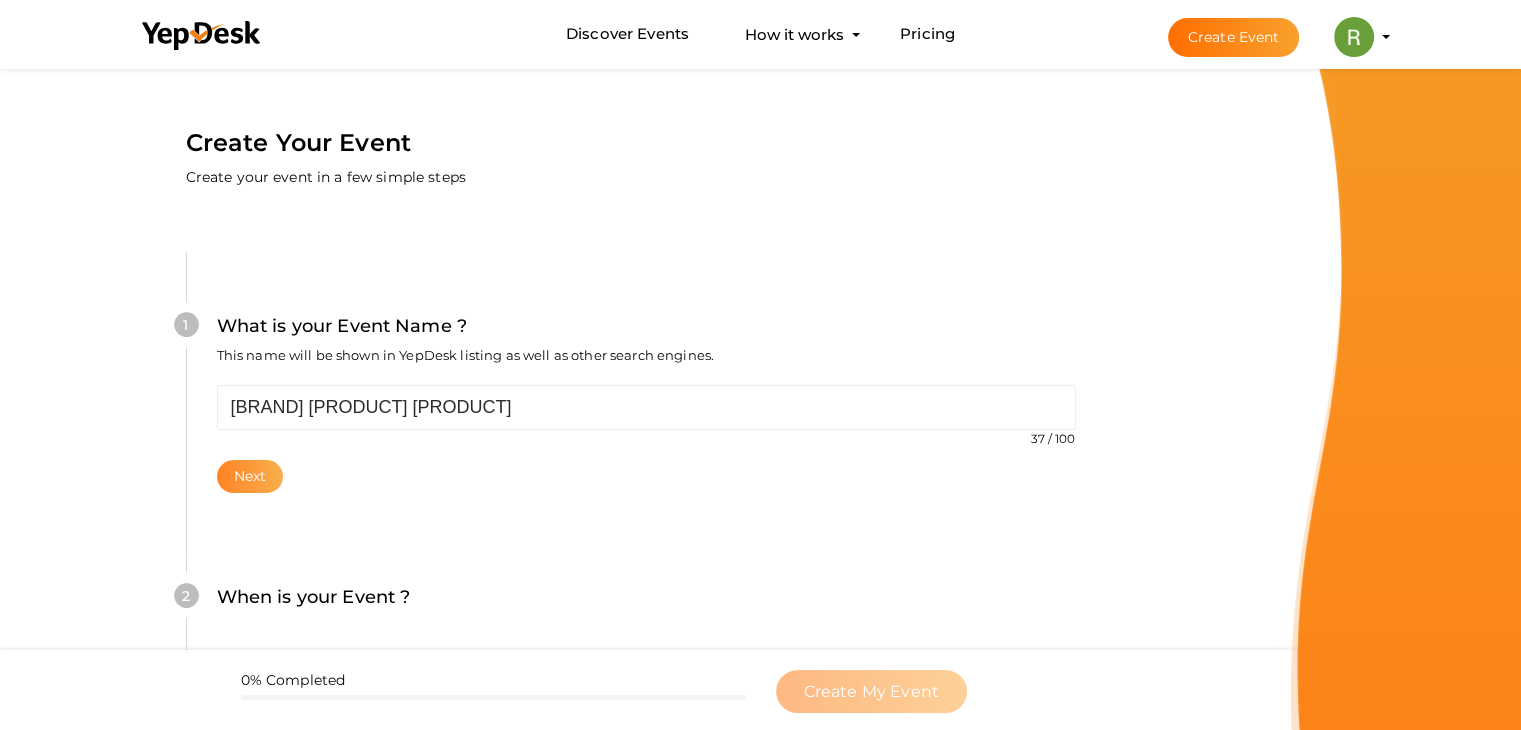 click on "Next" at bounding box center (250, 476) 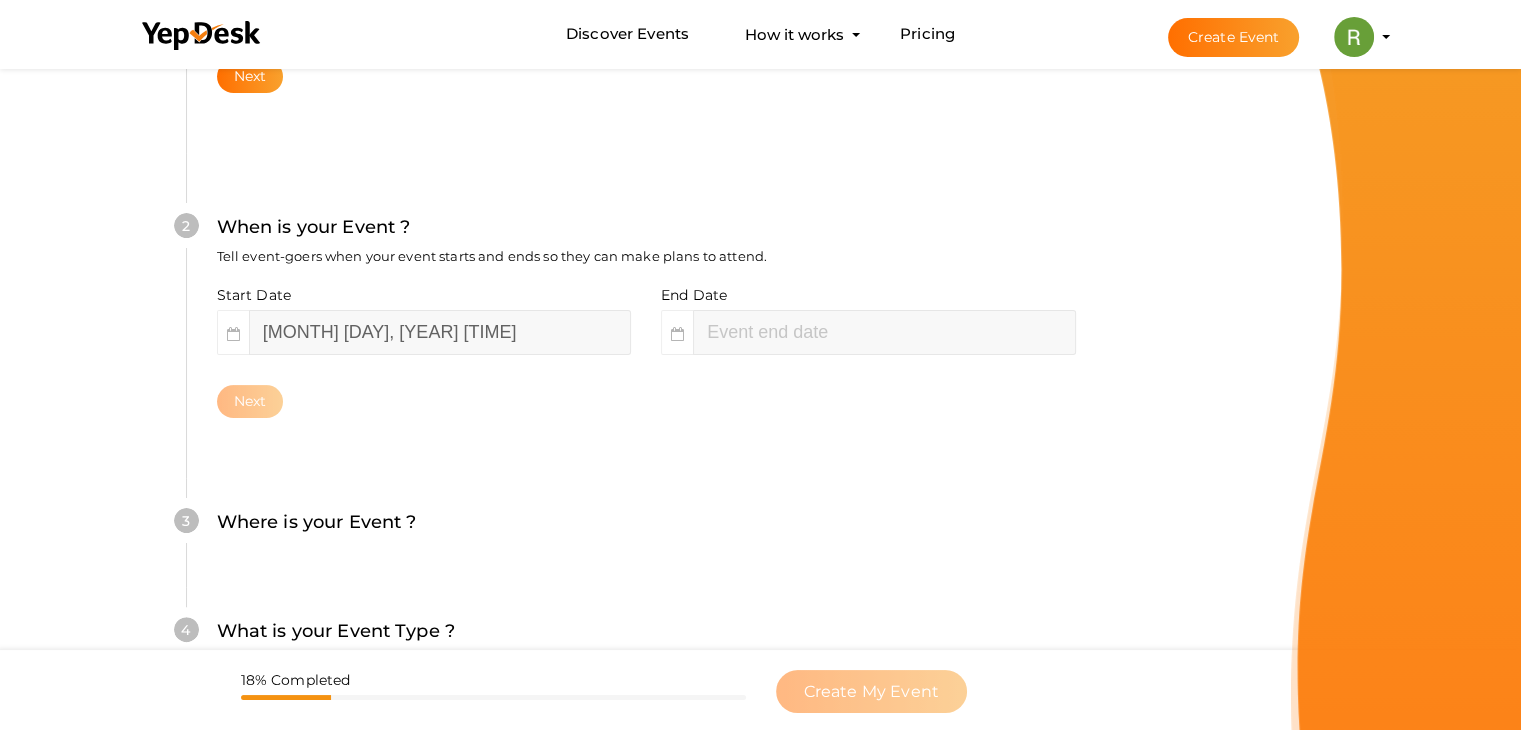 scroll, scrollTop: 411, scrollLeft: 0, axis: vertical 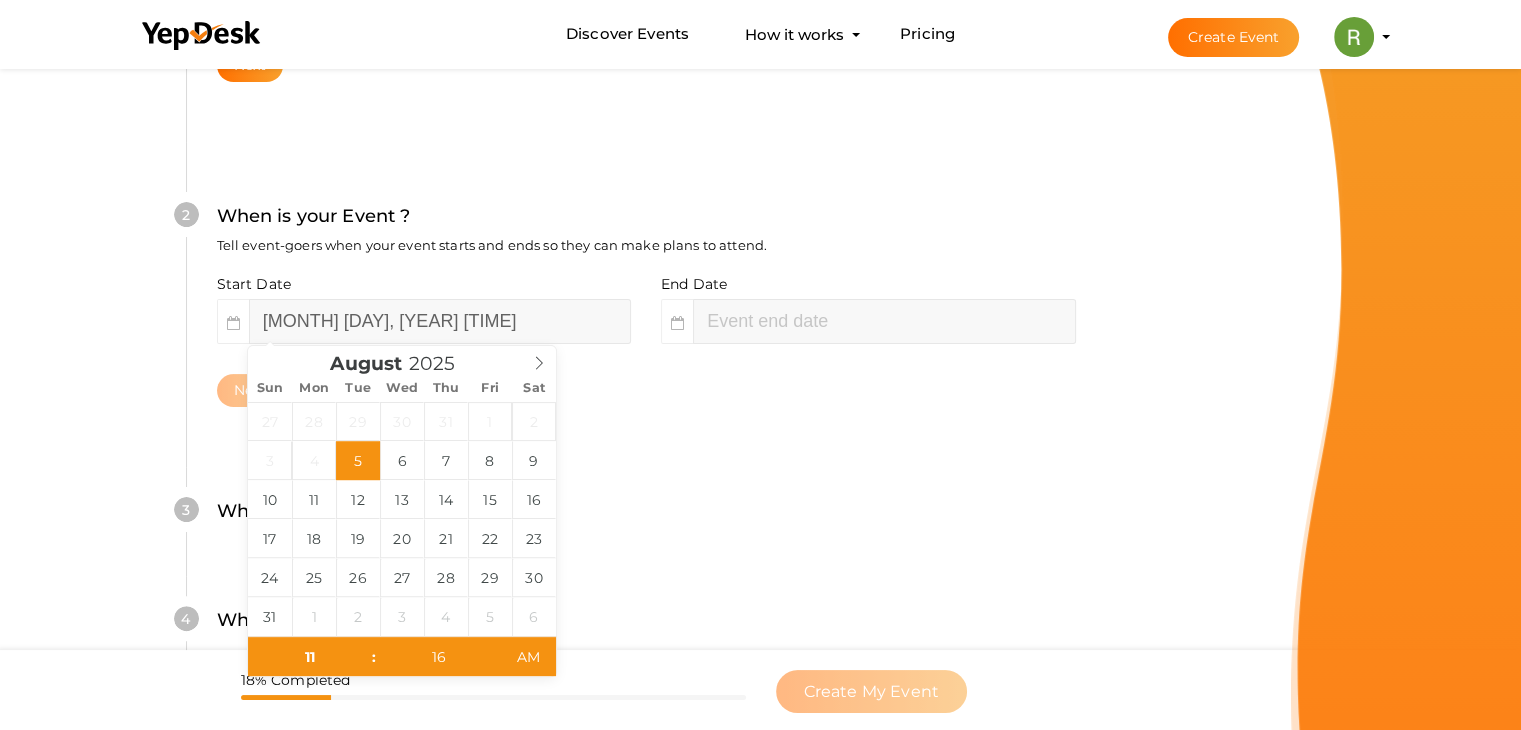 type on "01" 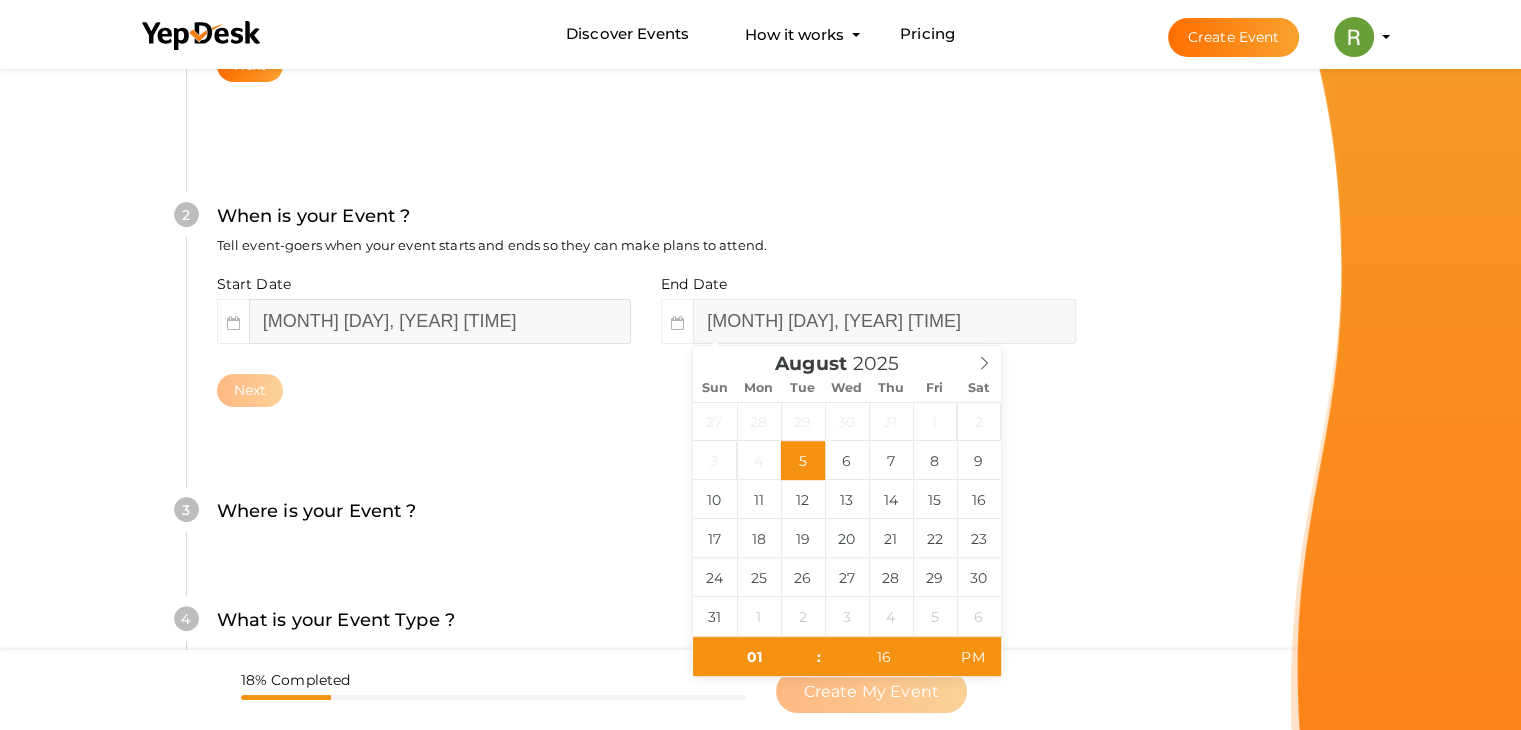 click on "August 5, 2025 11:16 AM" at bounding box center (440, 321) 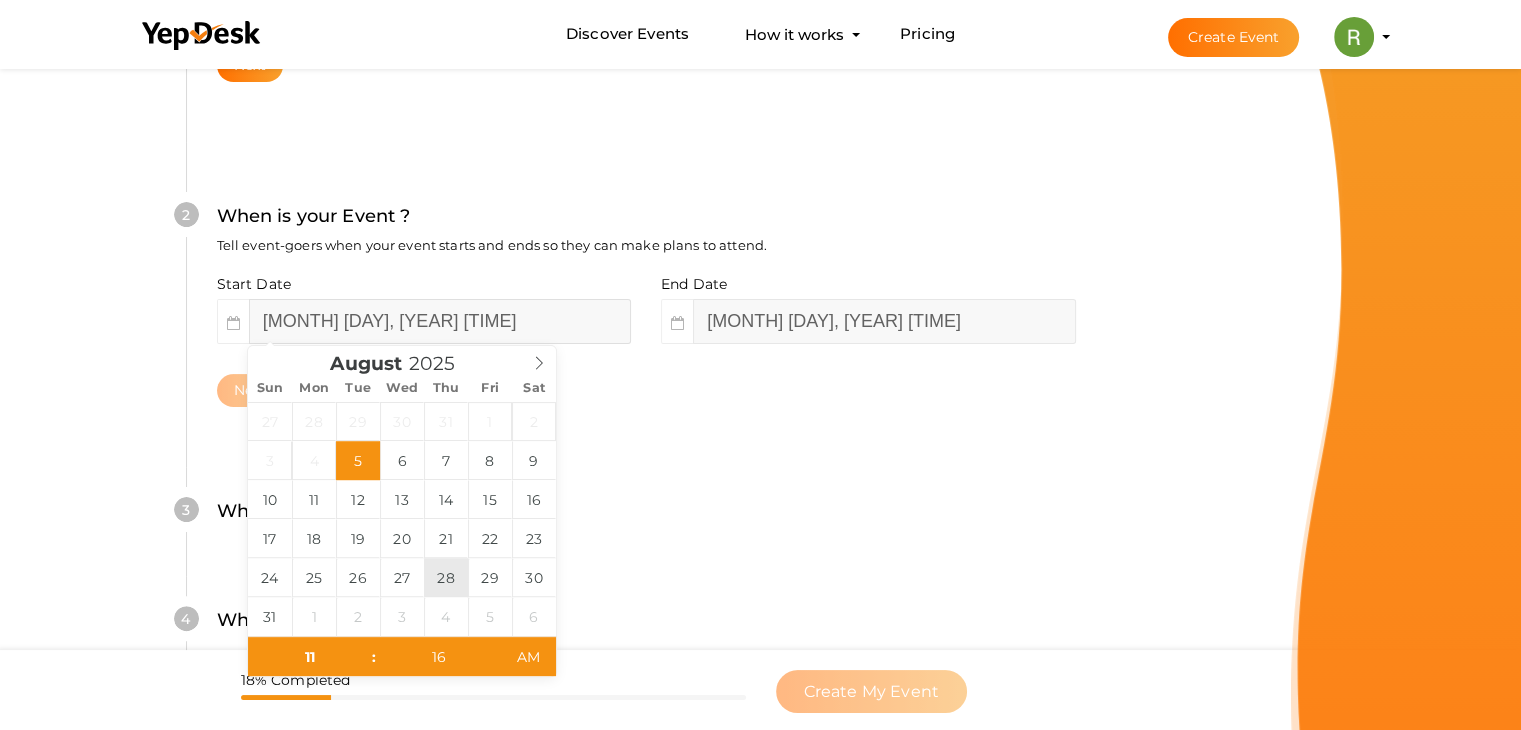 type on "August 28, 2025 11:16 AM" 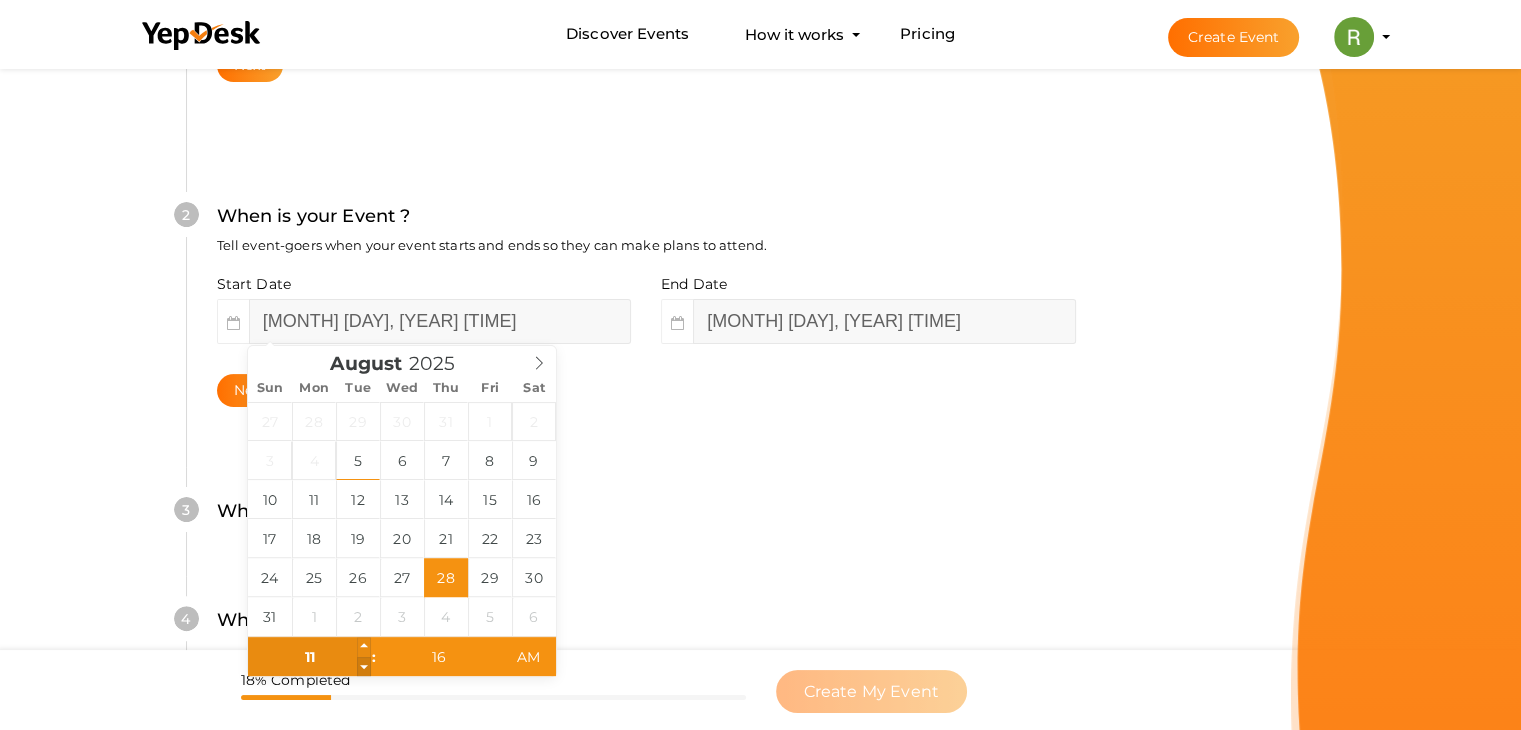 type on "10" 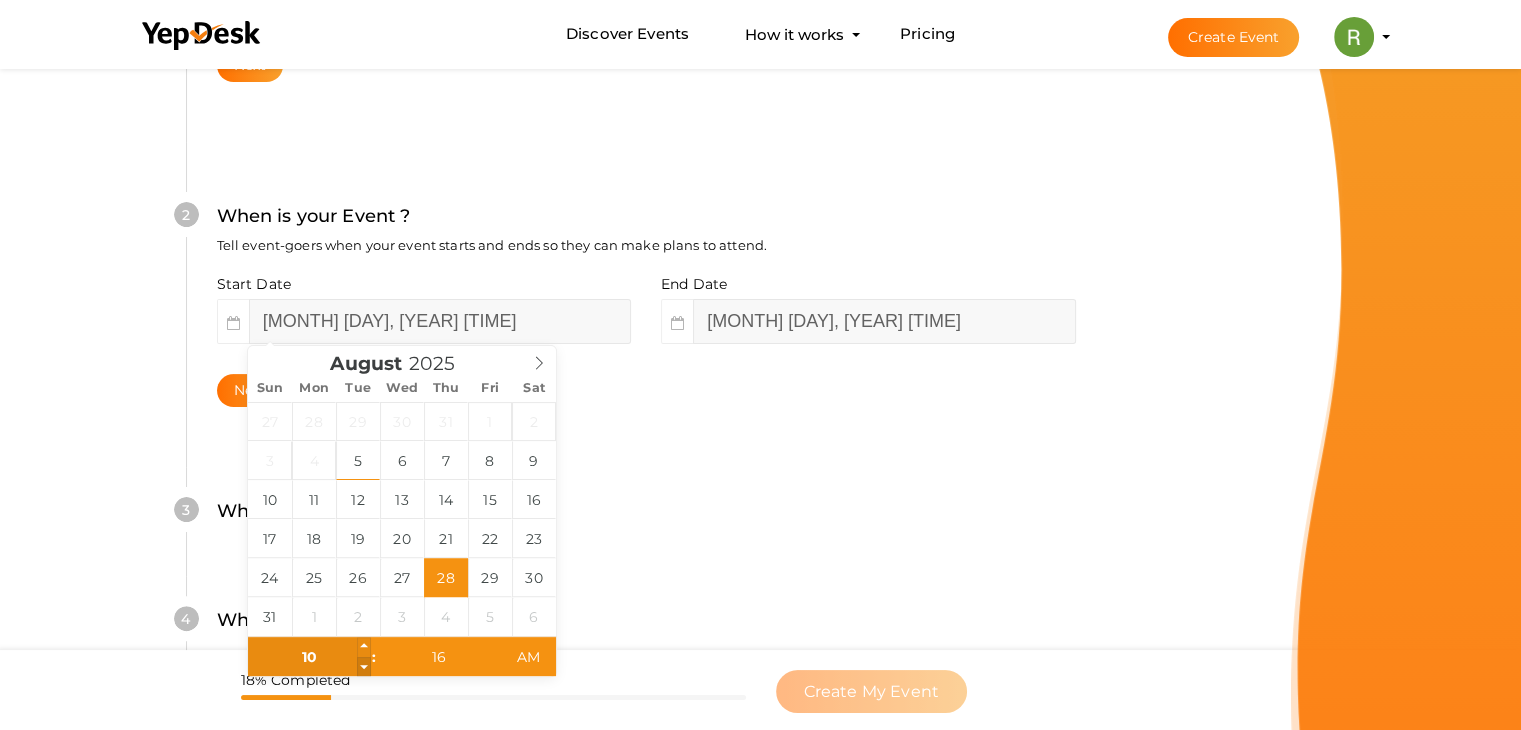 click at bounding box center [364, 667] 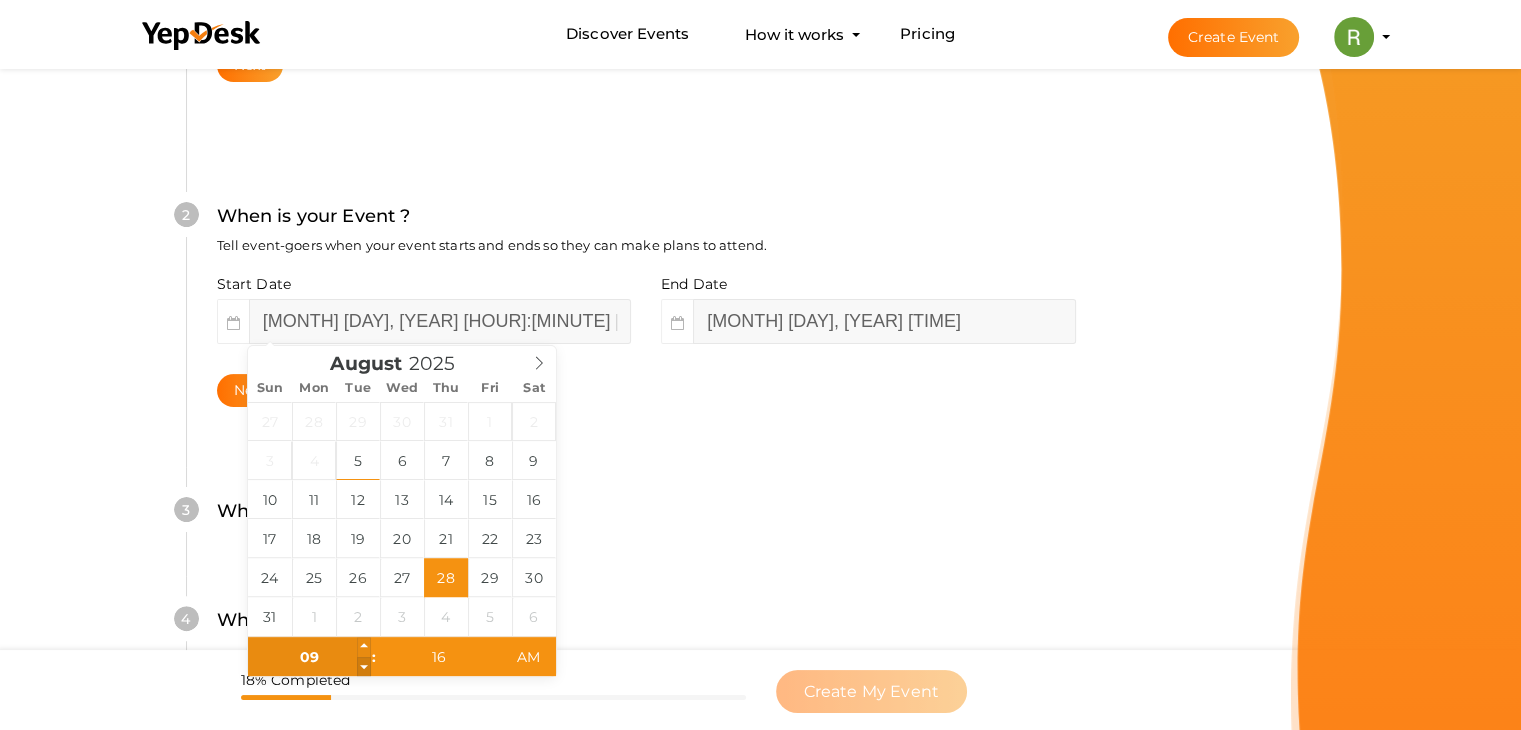 click at bounding box center [364, 667] 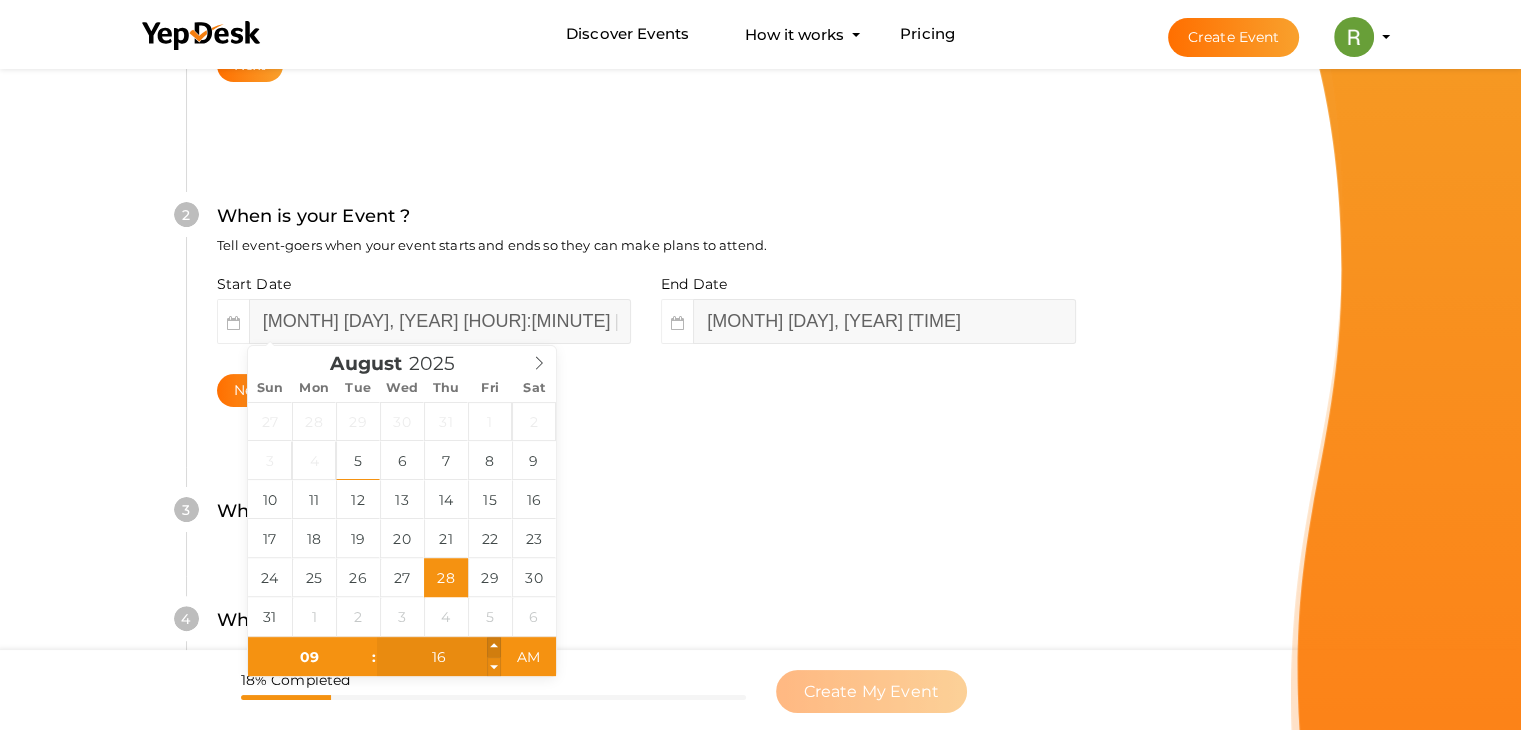type on "17" 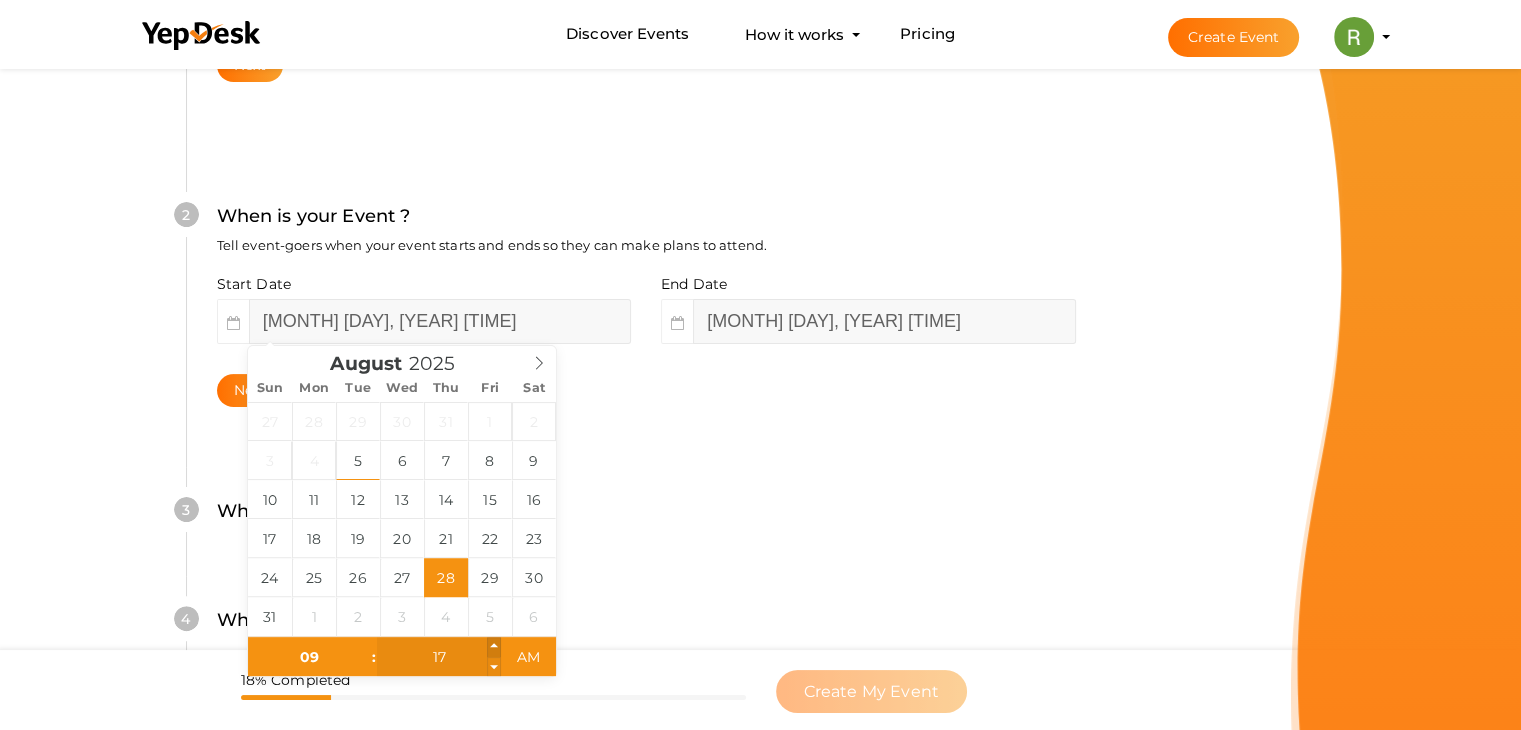 click at bounding box center [494, 647] 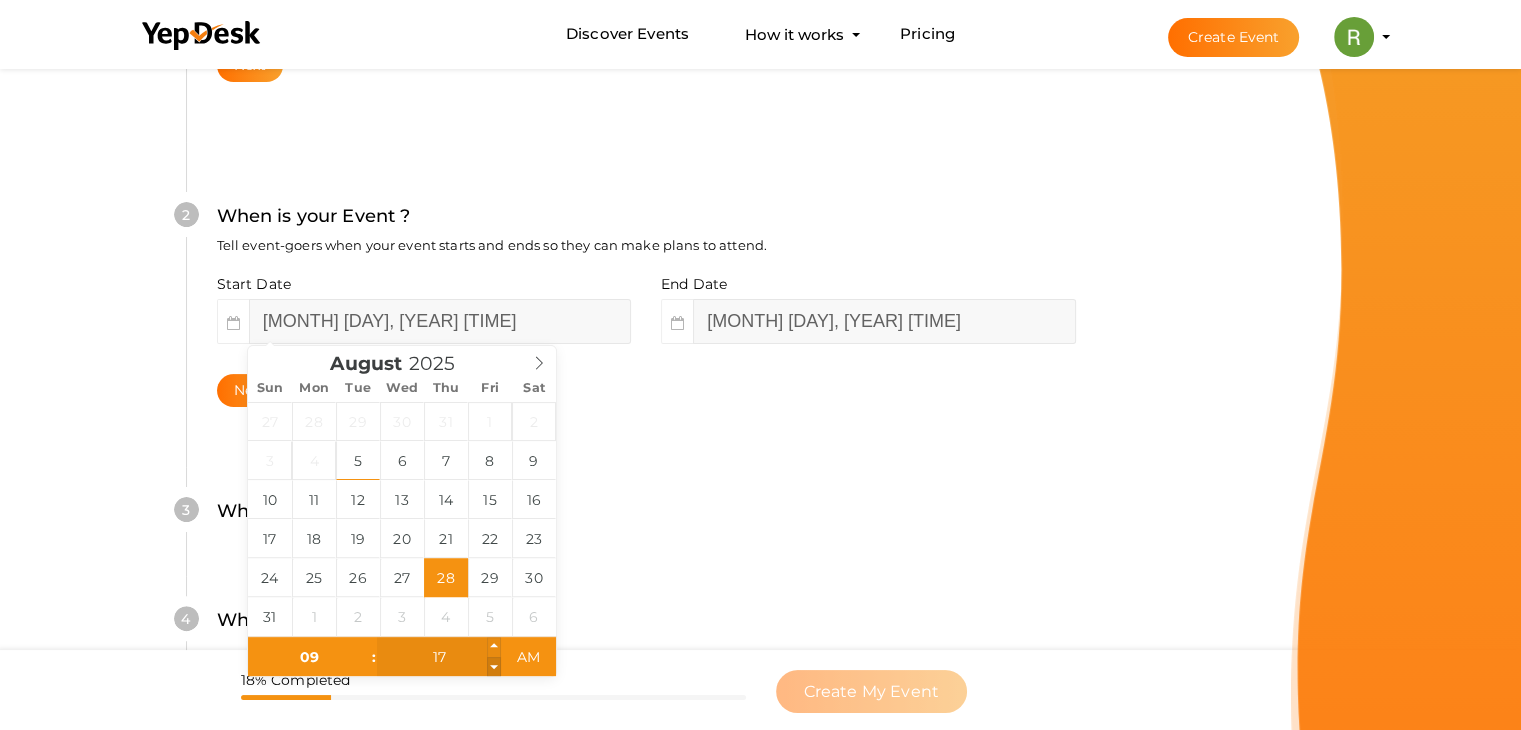 type on "16" 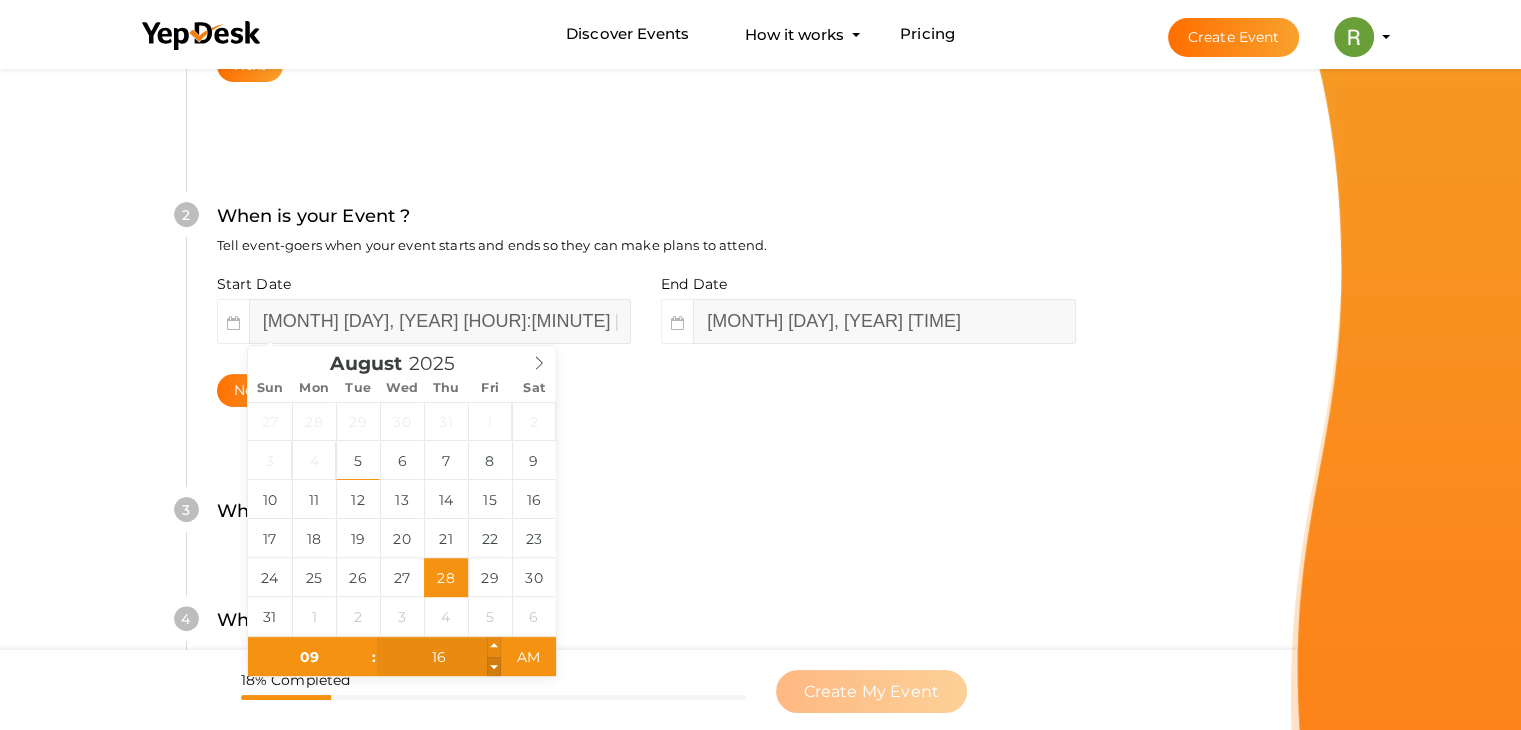 click at bounding box center (494, 667) 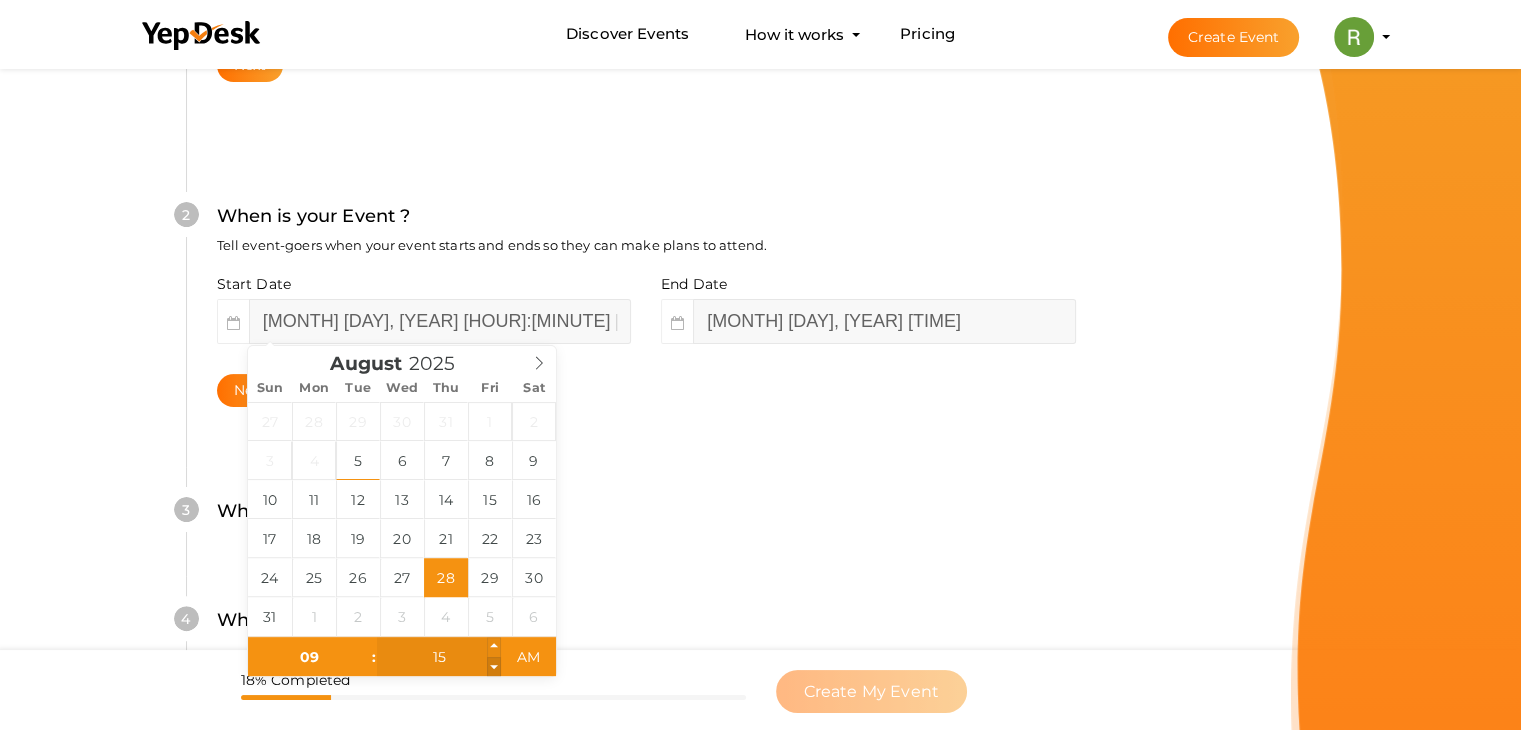 click at bounding box center (494, 667) 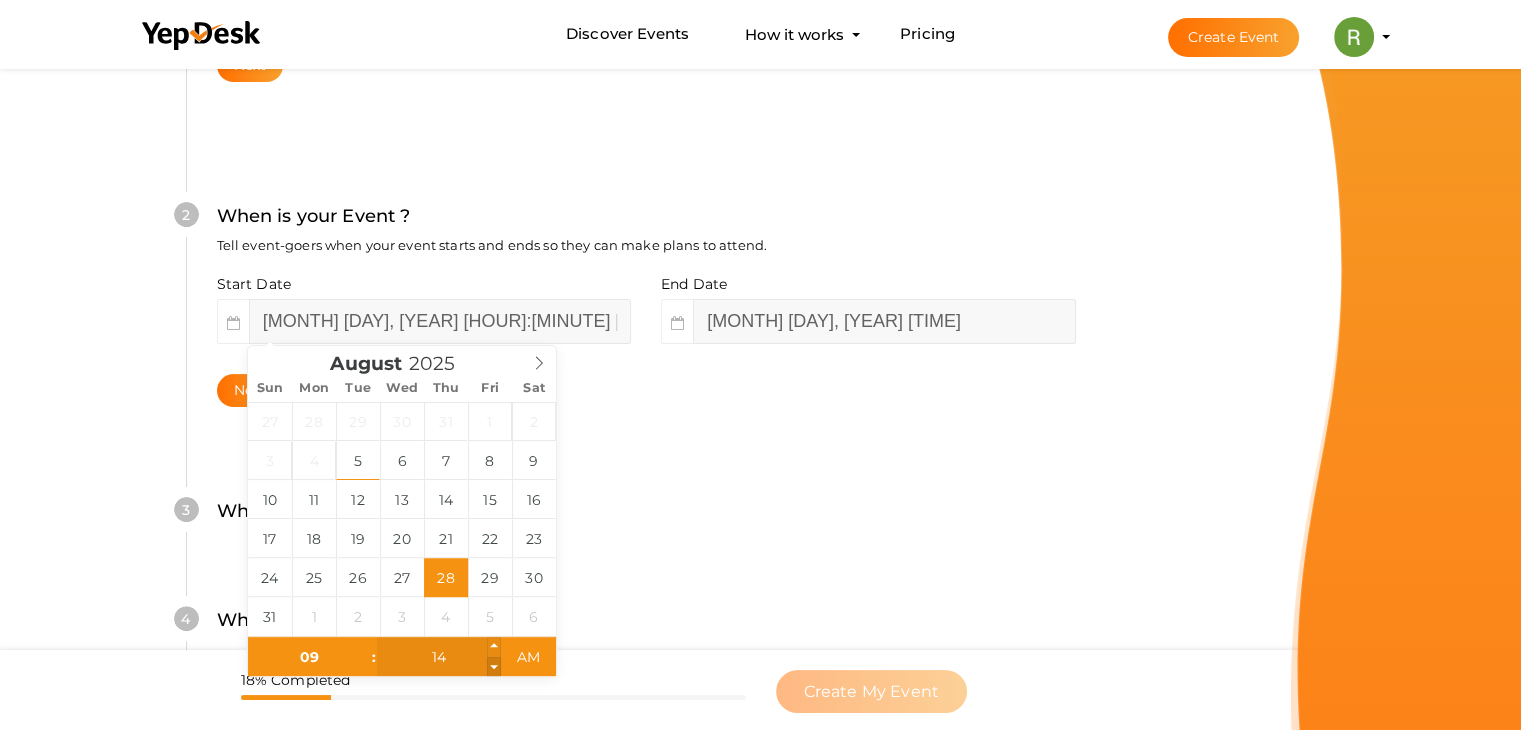 click at bounding box center (494, 667) 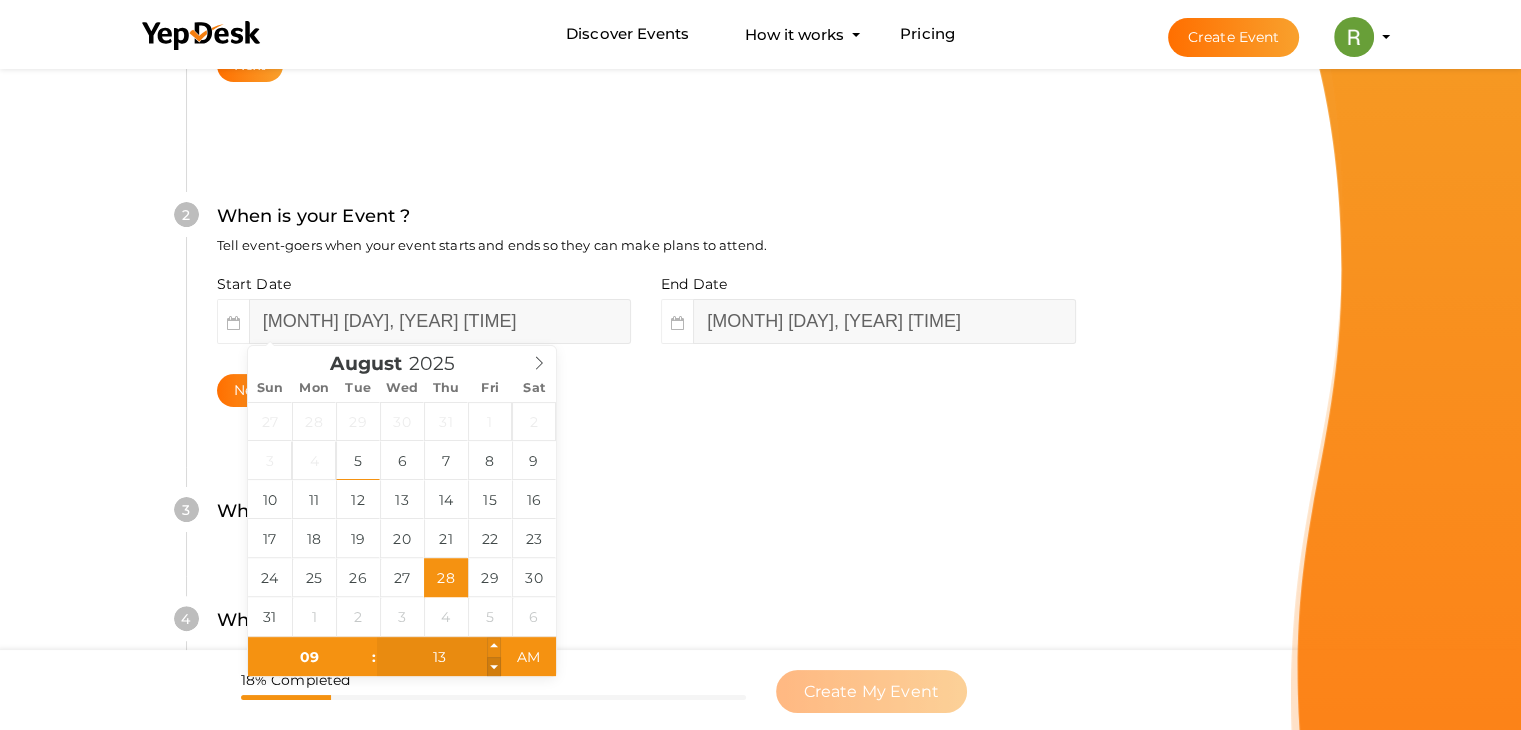click at bounding box center [494, 667] 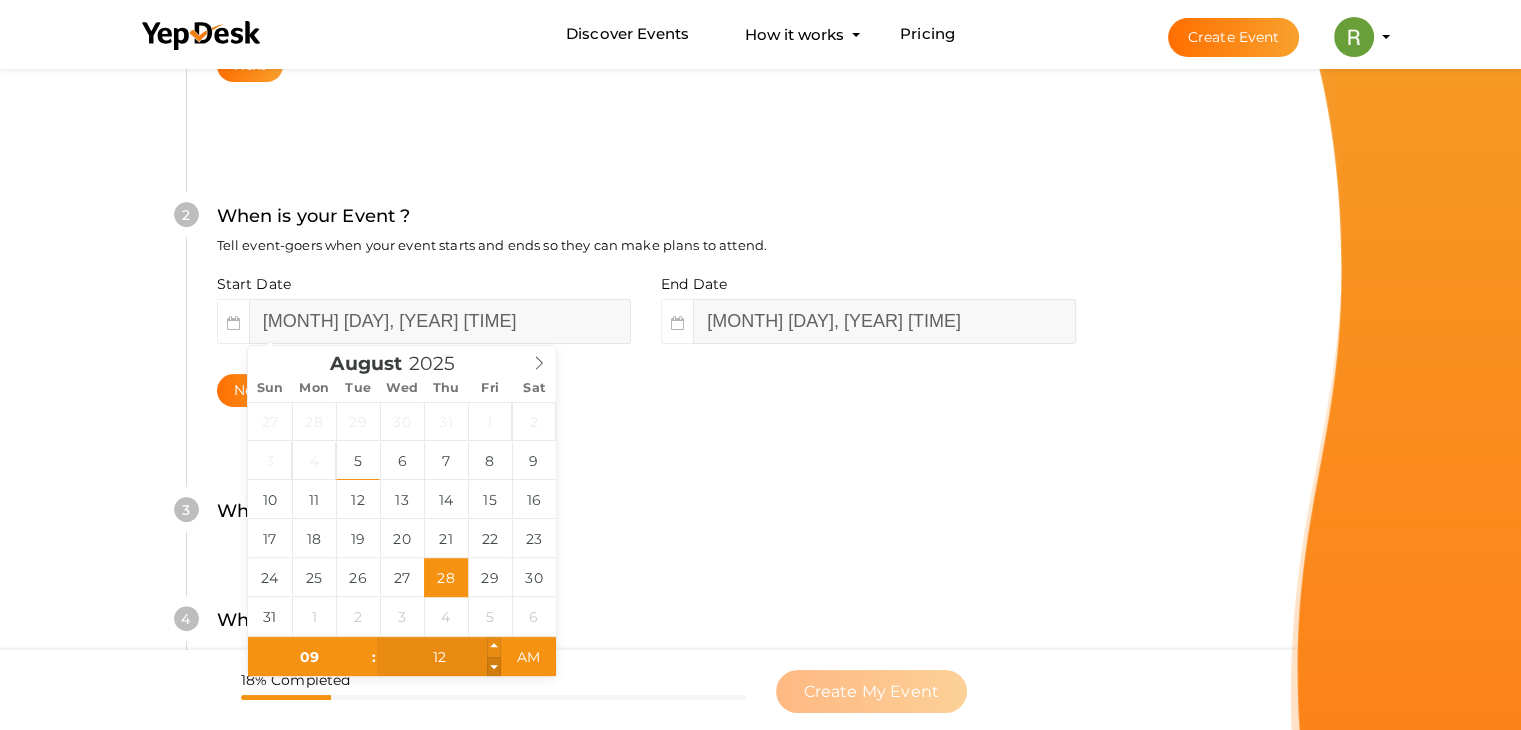 click at bounding box center (494, 667) 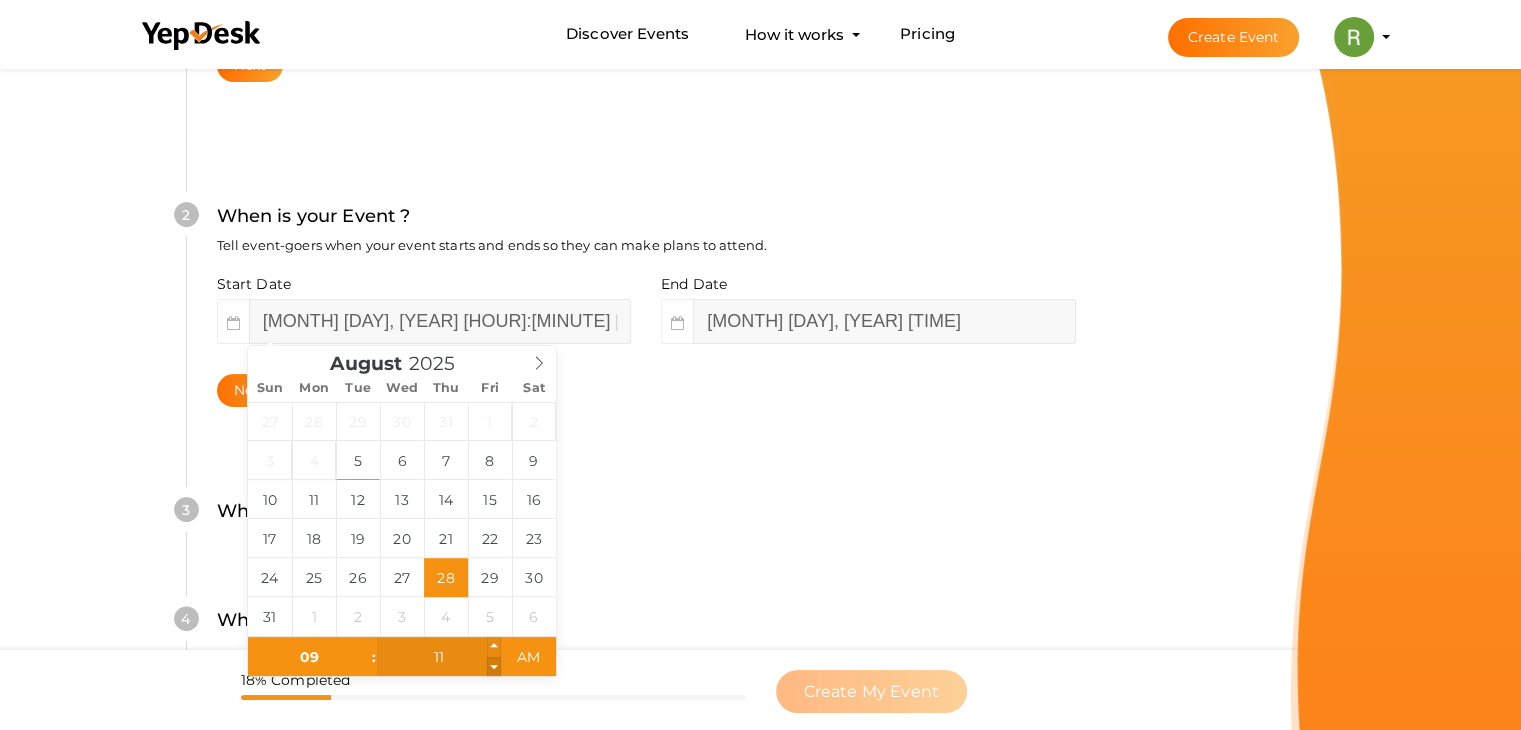 click at bounding box center [494, 667] 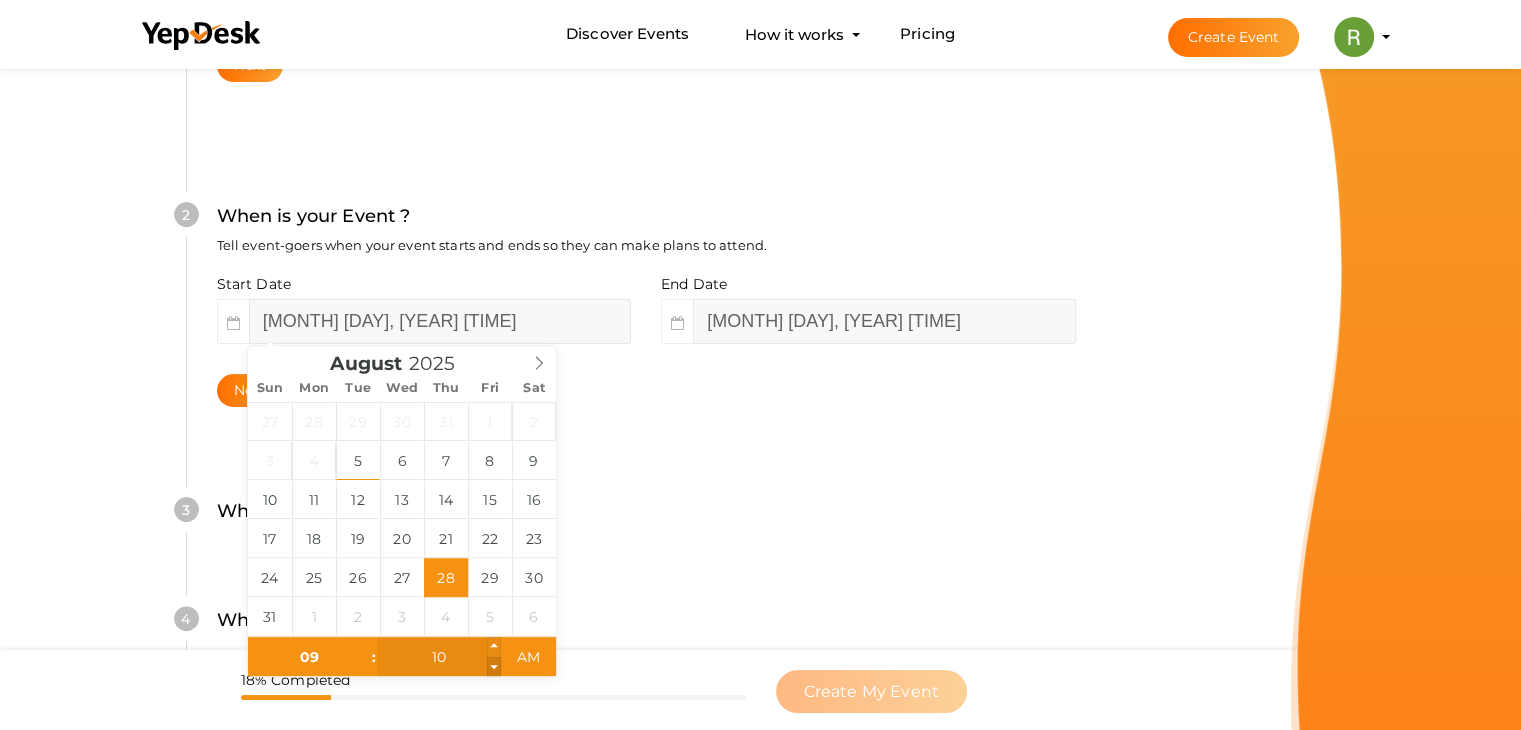 click at bounding box center [494, 667] 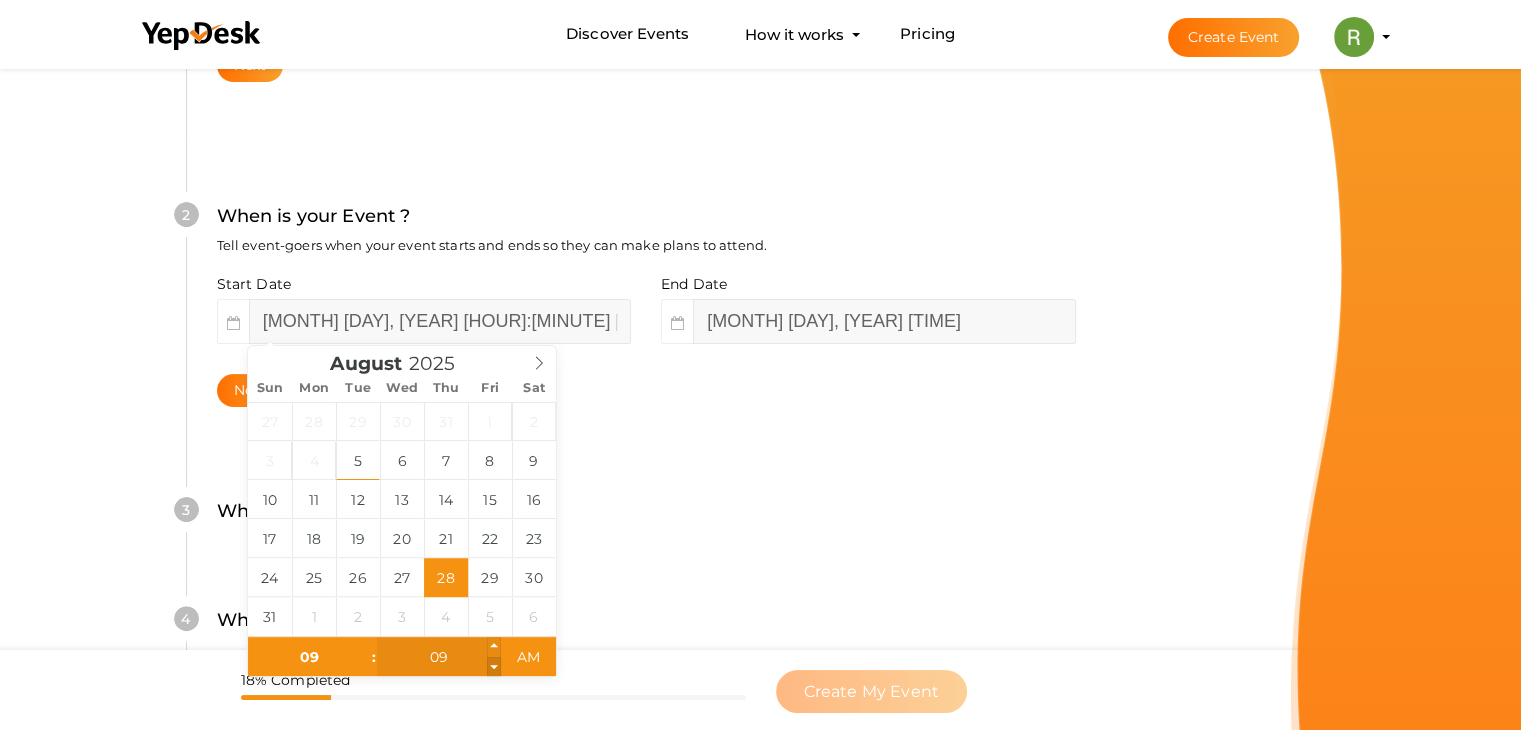 click at bounding box center (494, 667) 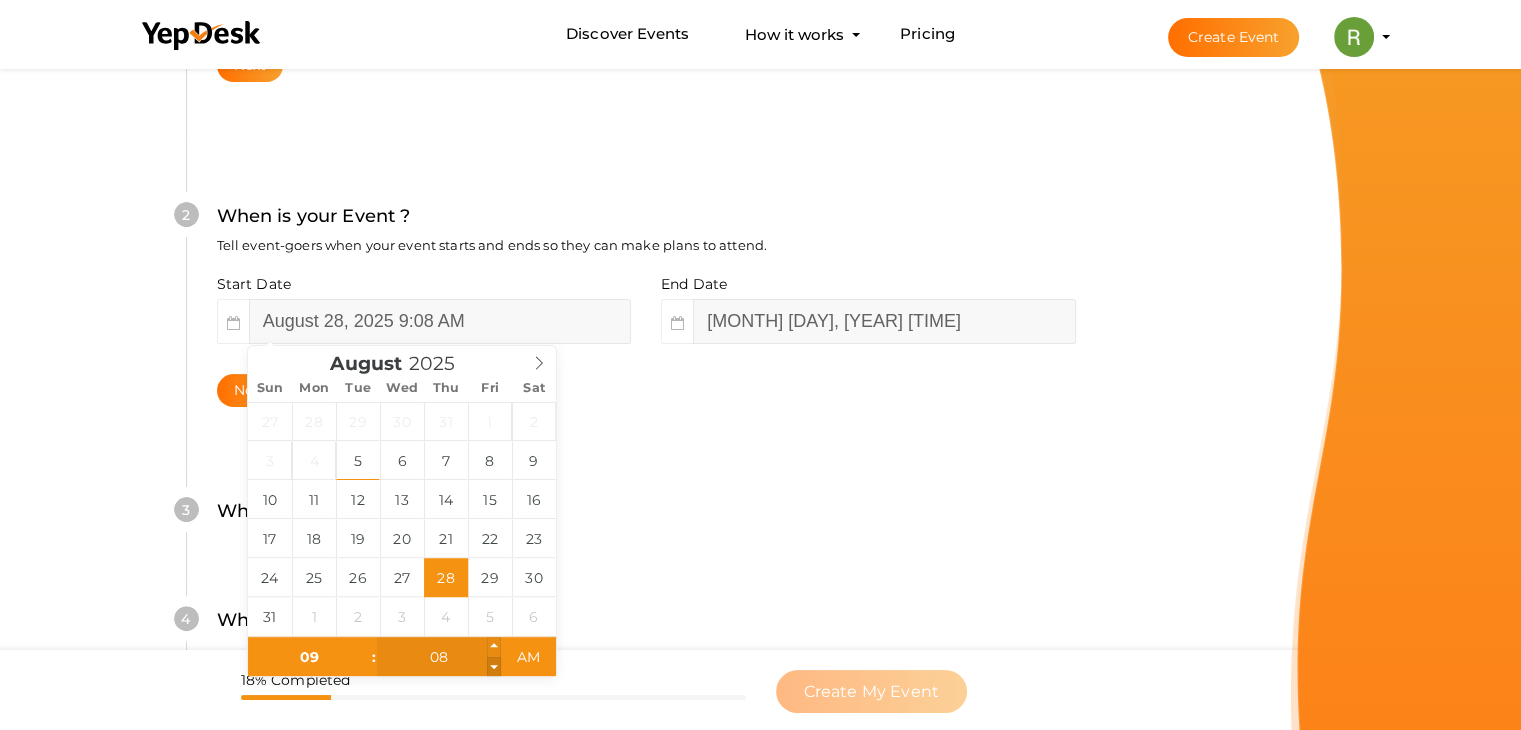 click at bounding box center (494, 667) 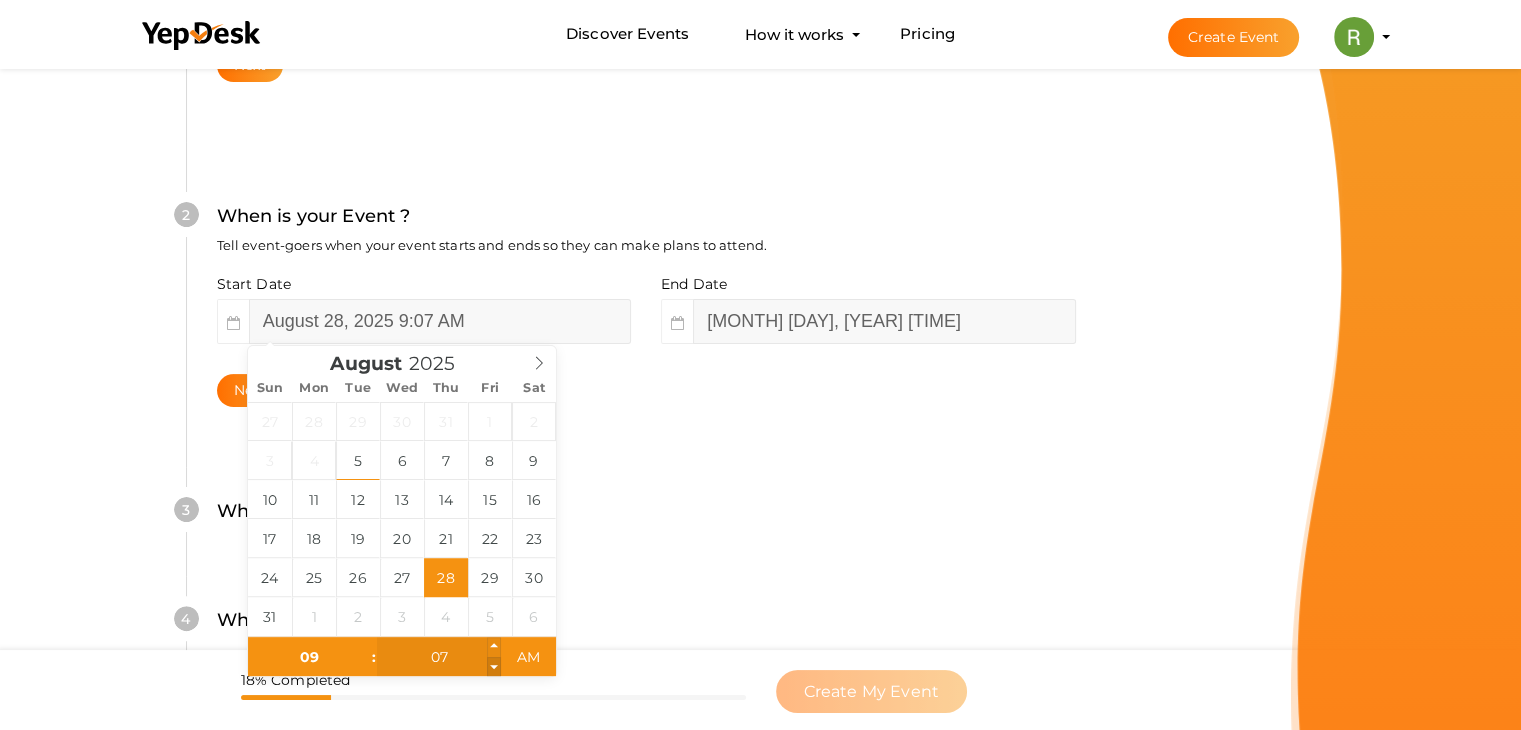 click at bounding box center [494, 667] 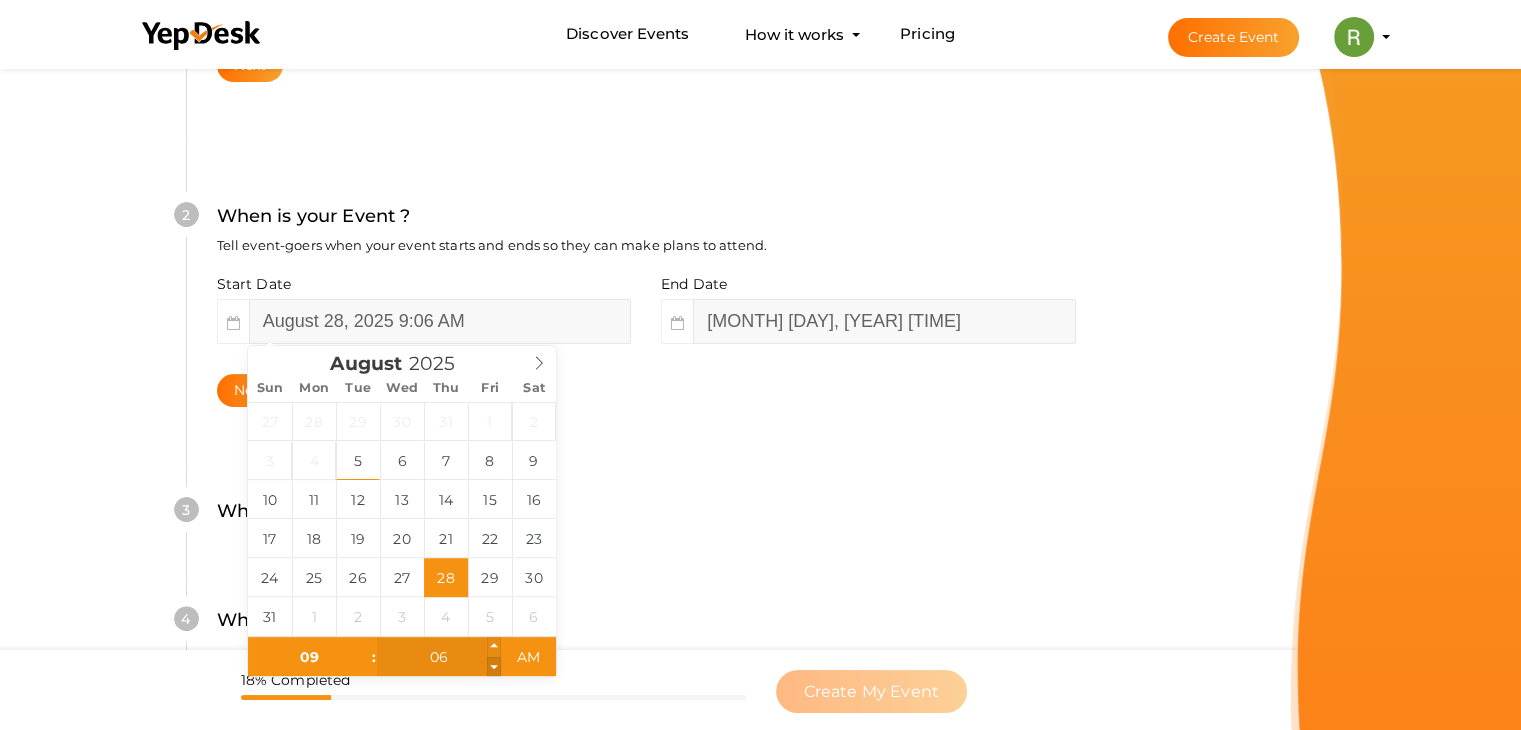 click at bounding box center (494, 667) 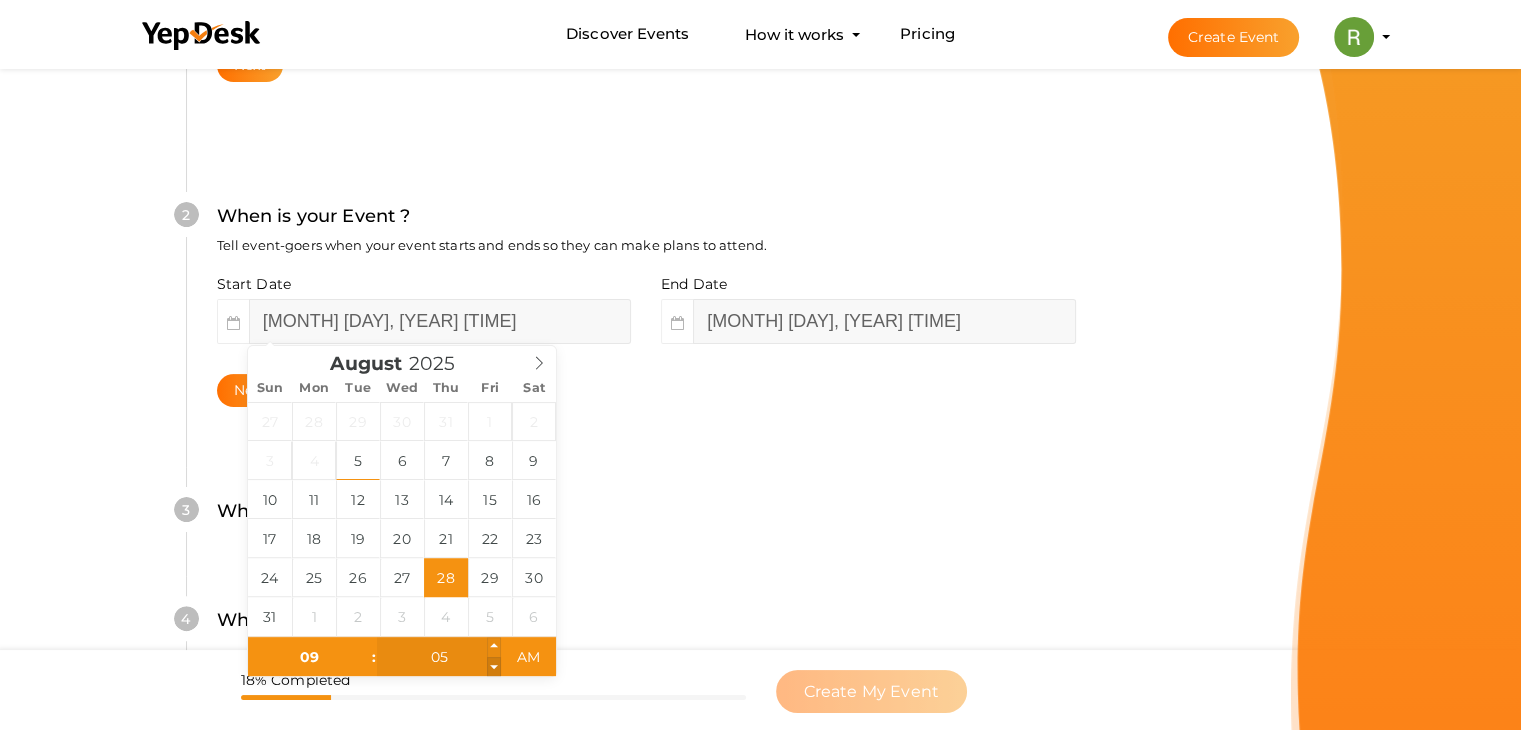 click at bounding box center (494, 667) 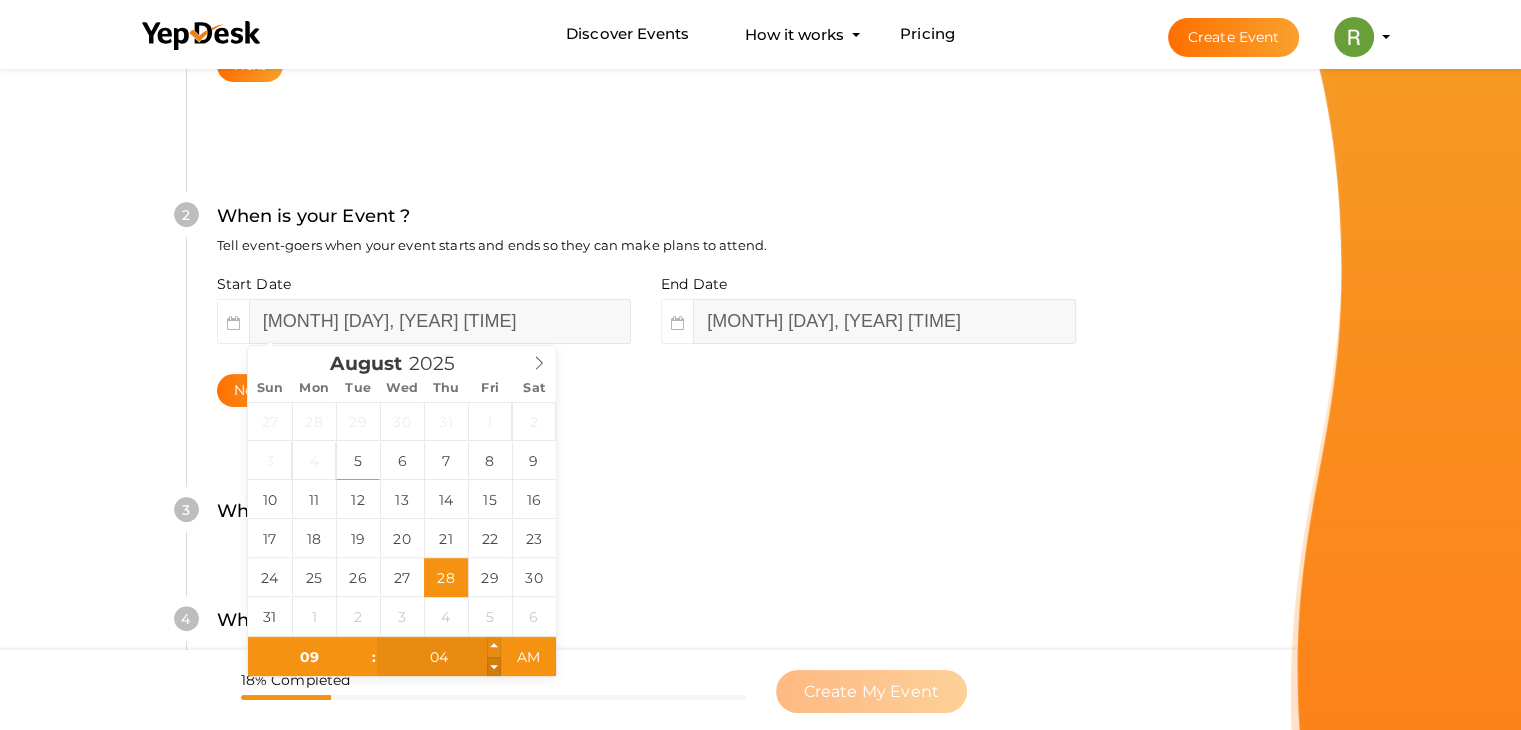 click at bounding box center [494, 667] 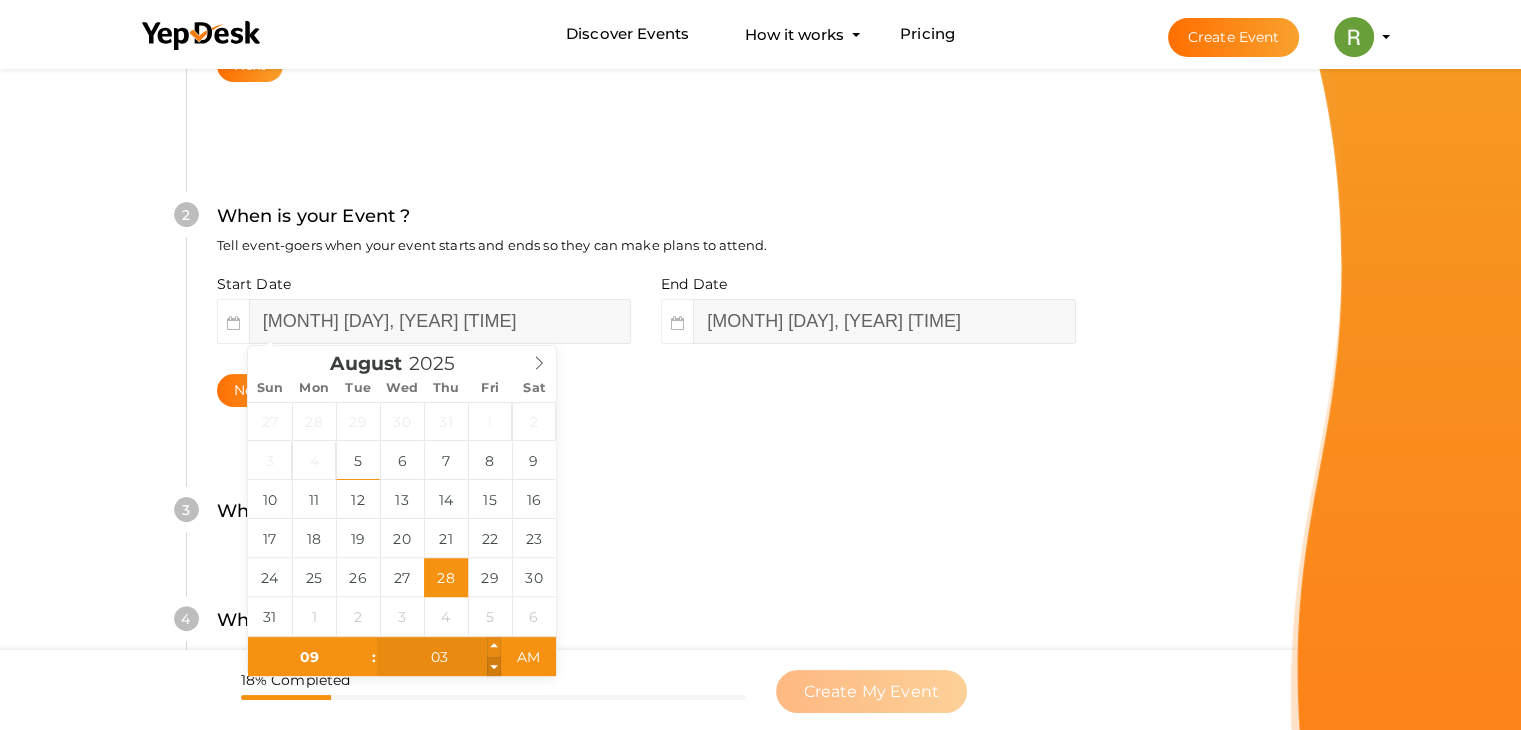click at bounding box center [494, 667] 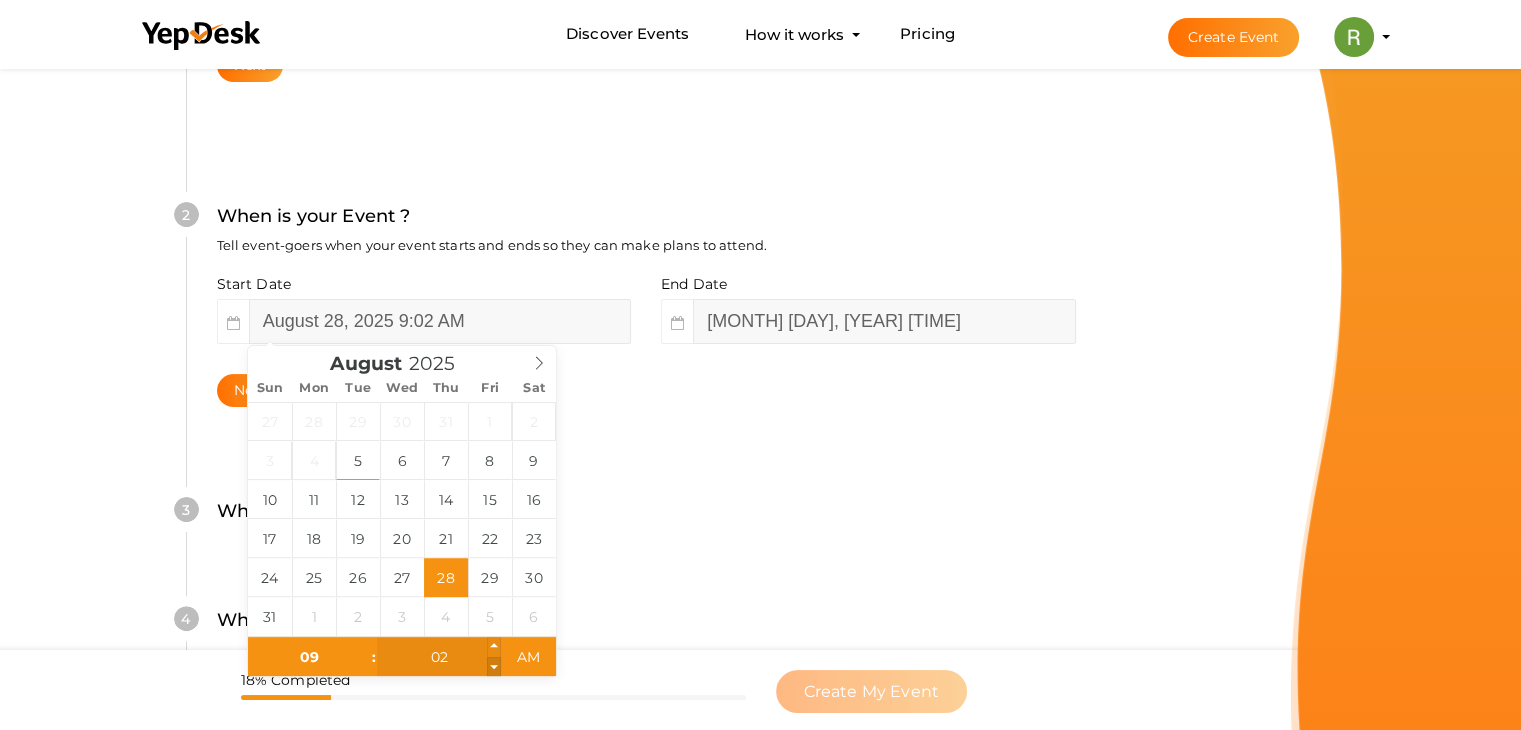 click at bounding box center [494, 667] 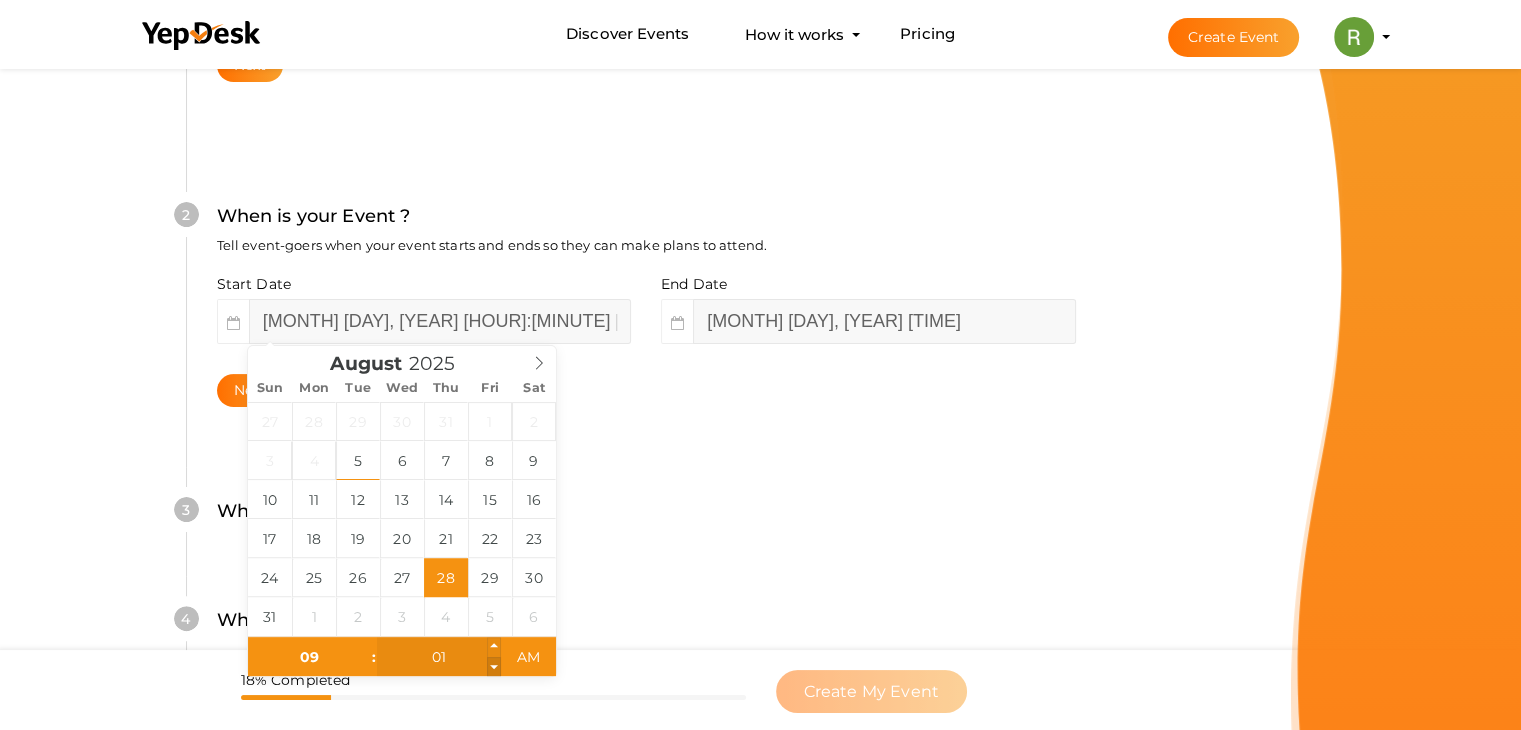 click at bounding box center (494, 667) 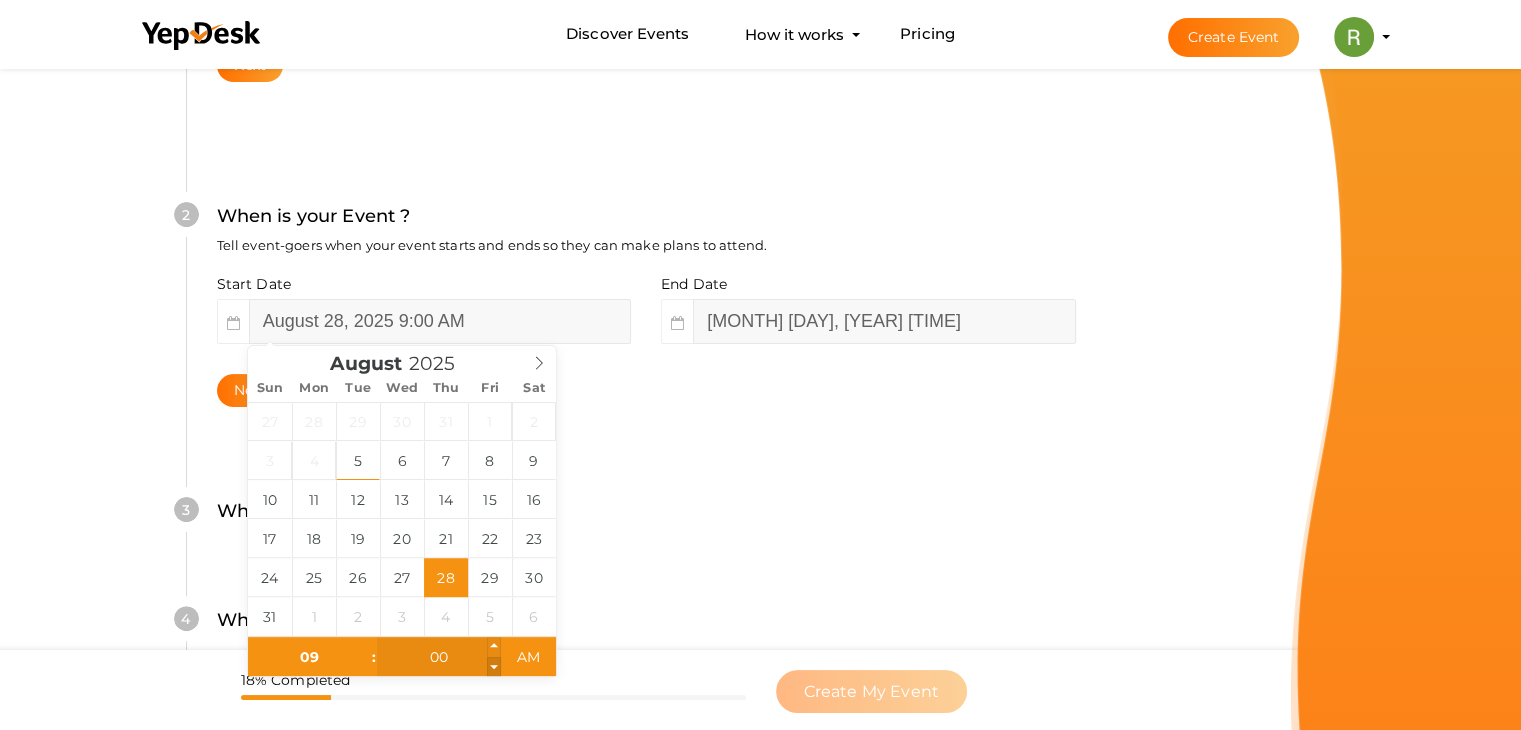 click at bounding box center (494, 667) 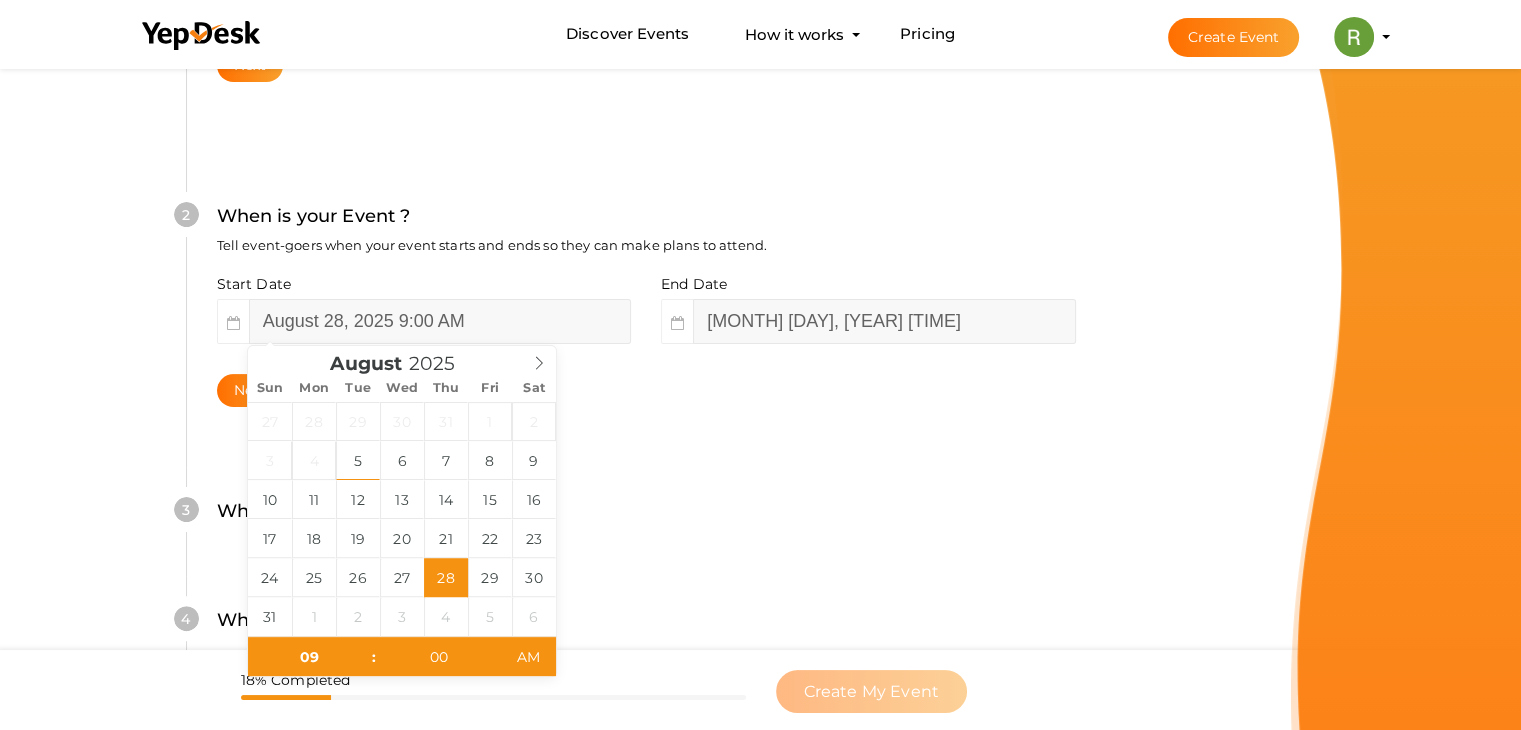 click on "Where is
your Event ?
Tell
event-goers where your event location is." at bounding box center (646, 521) 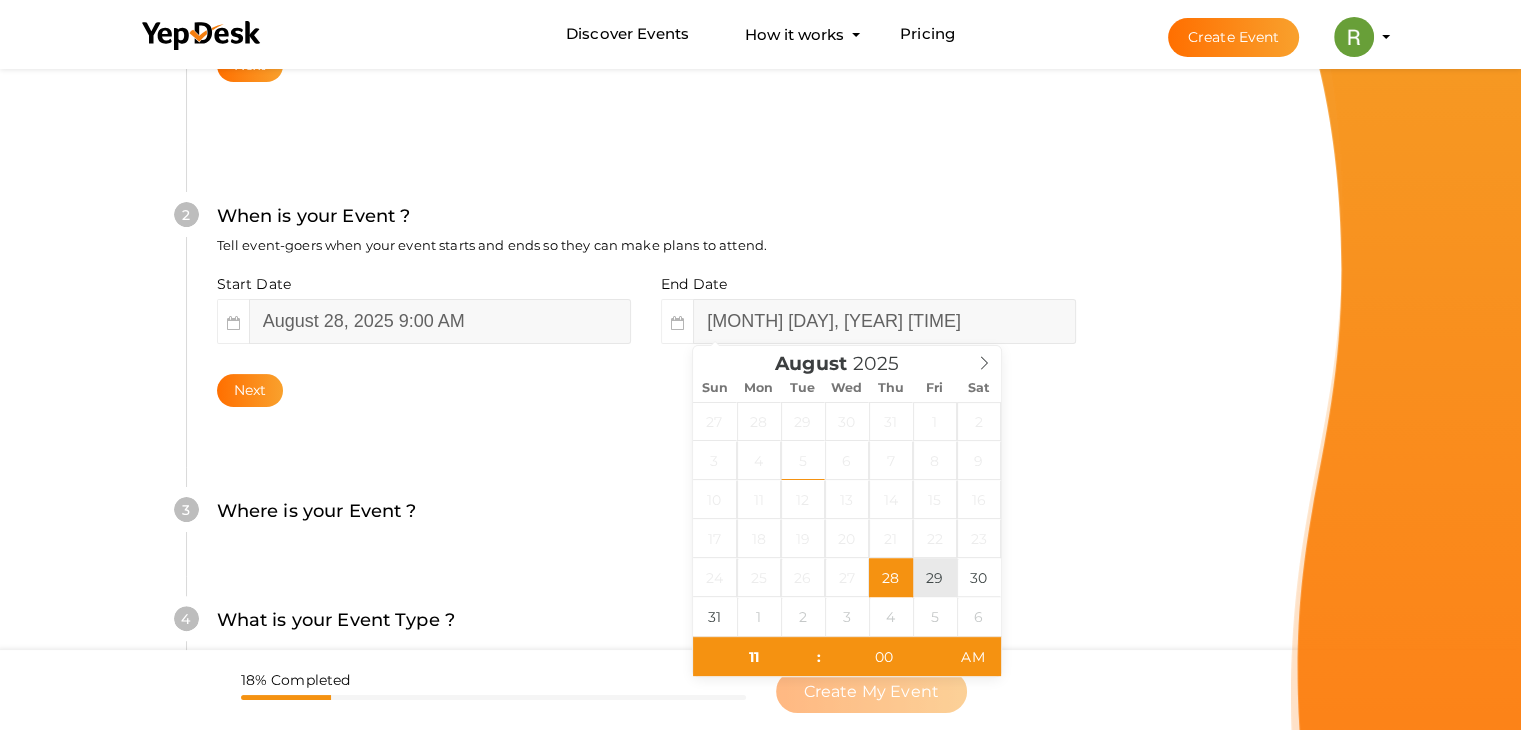type on "August 29, 2025 11:00 AM" 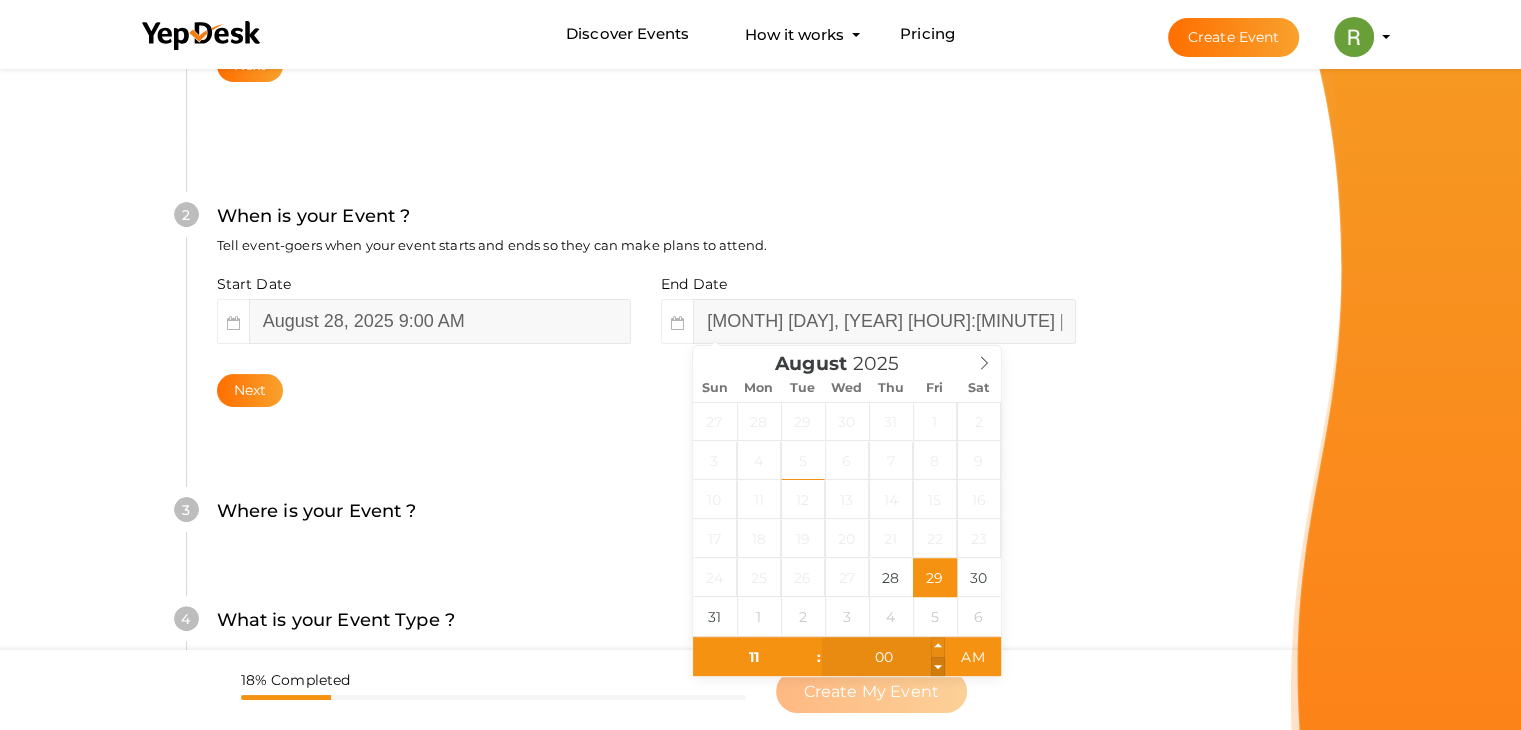 type on "10" 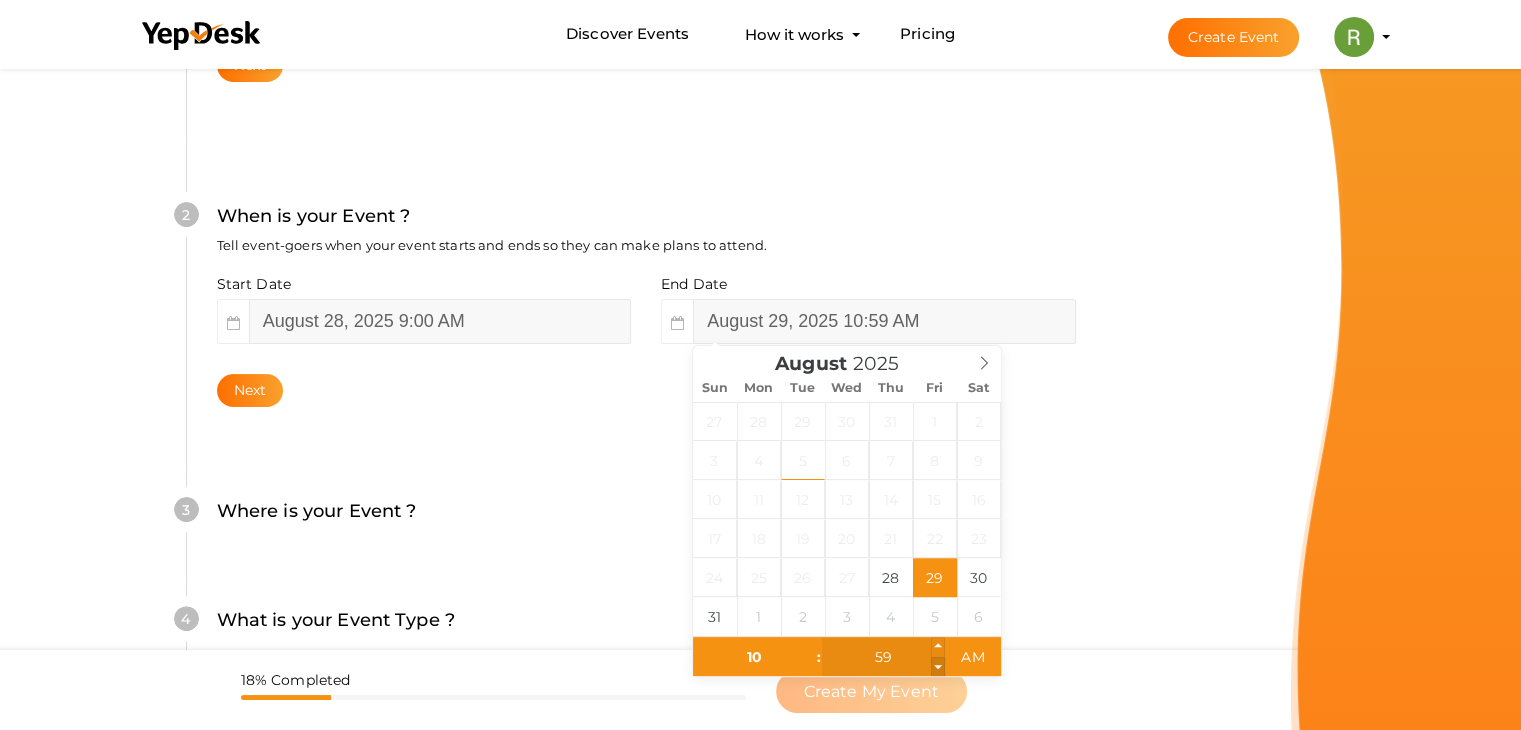 click at bounding box center (938, 667) 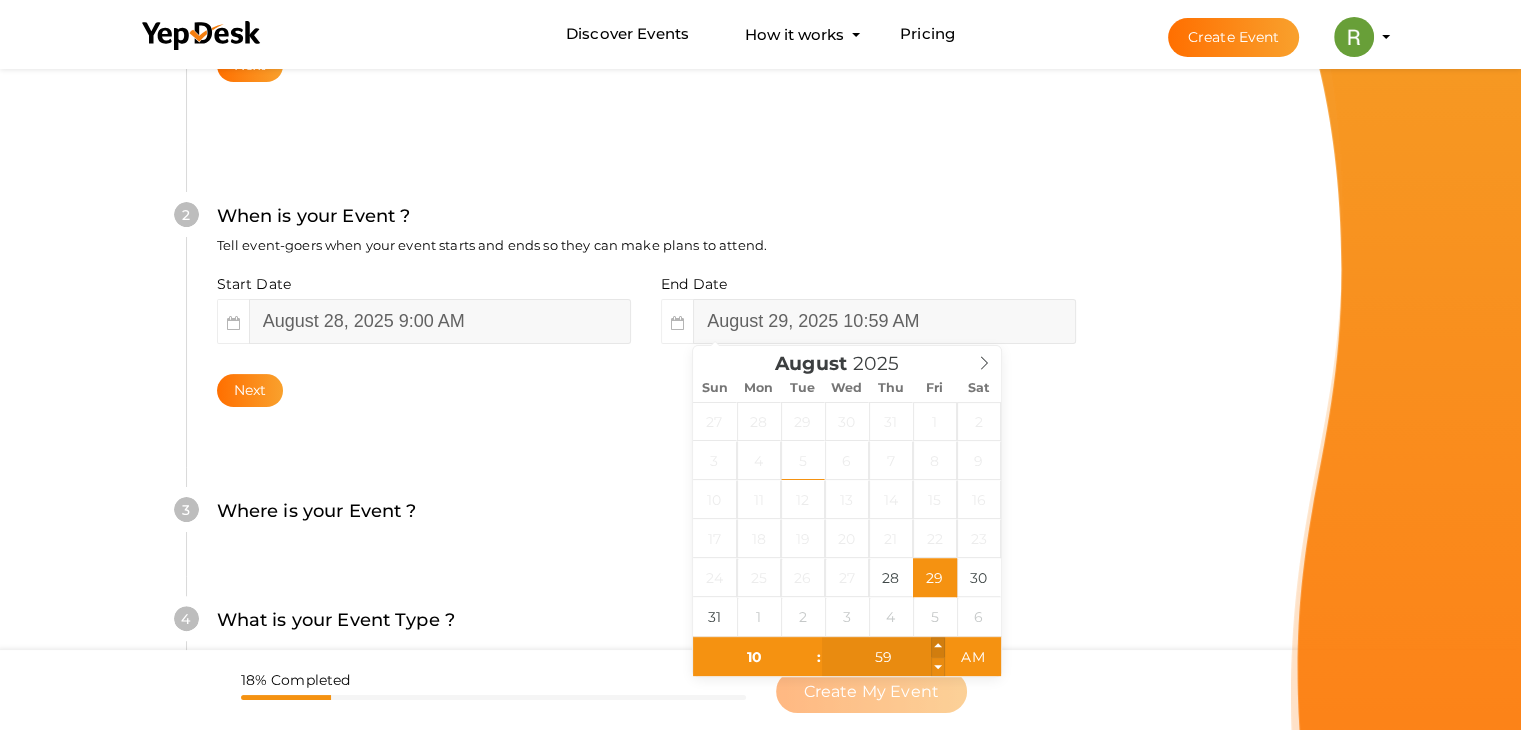 type on "11" 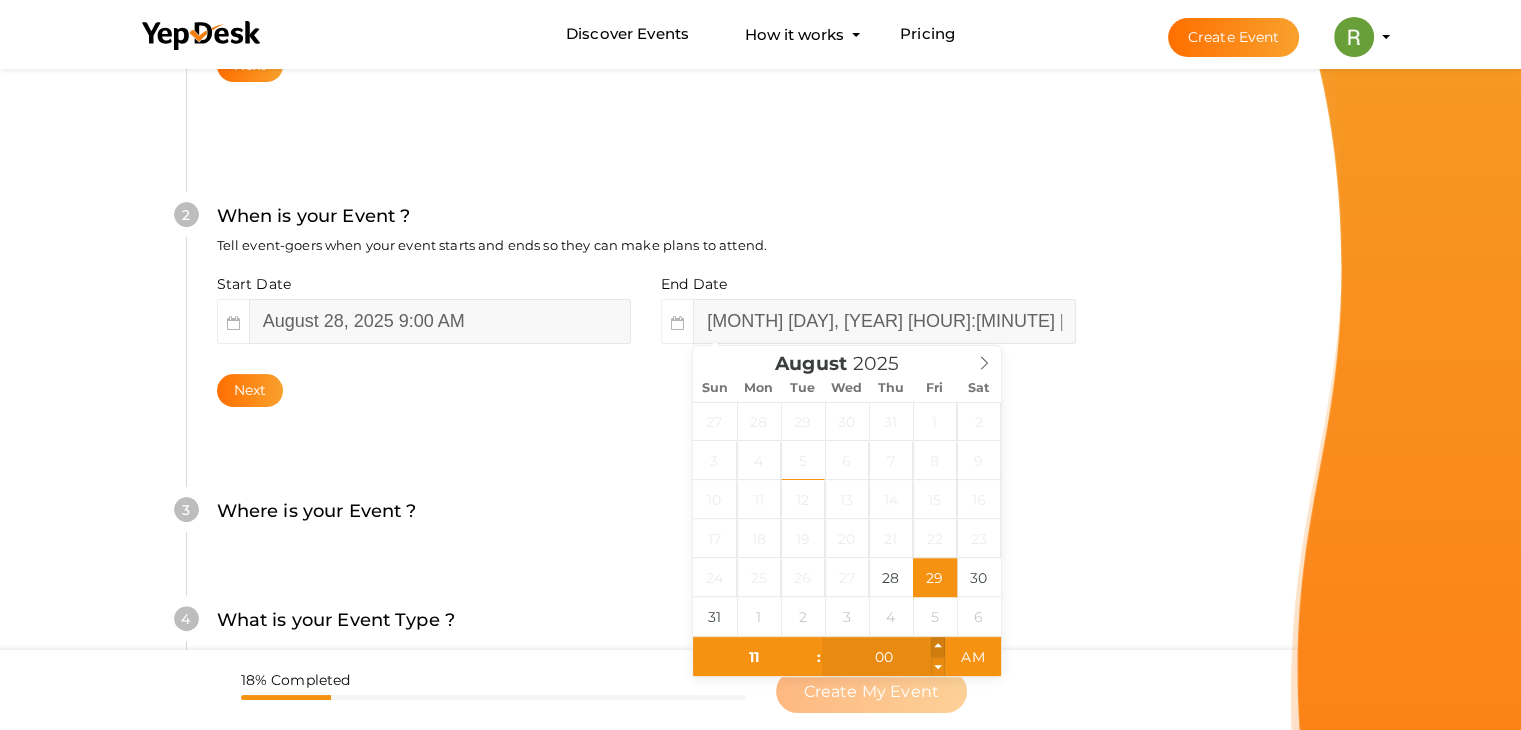 click at bounding box center (938, 647) 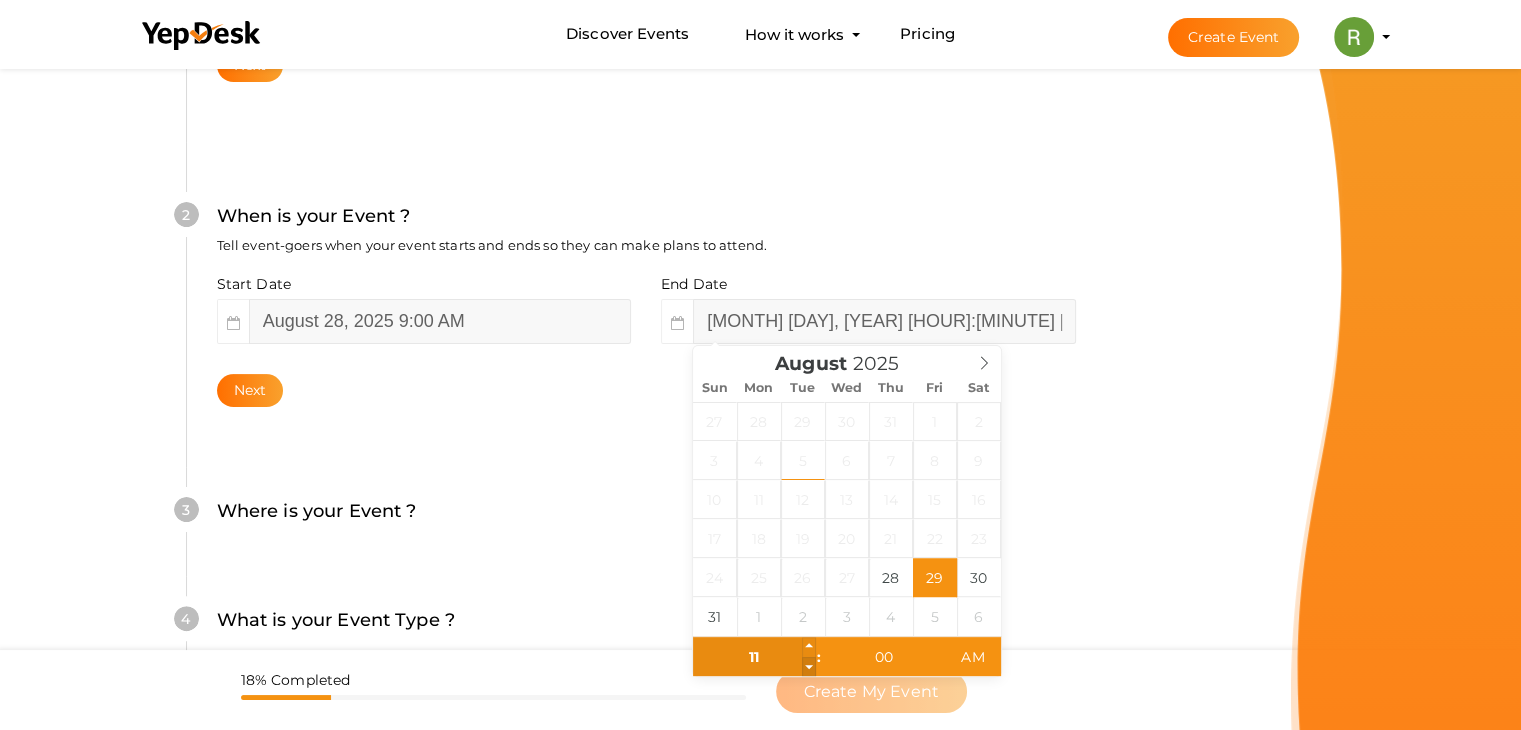 type on "10" 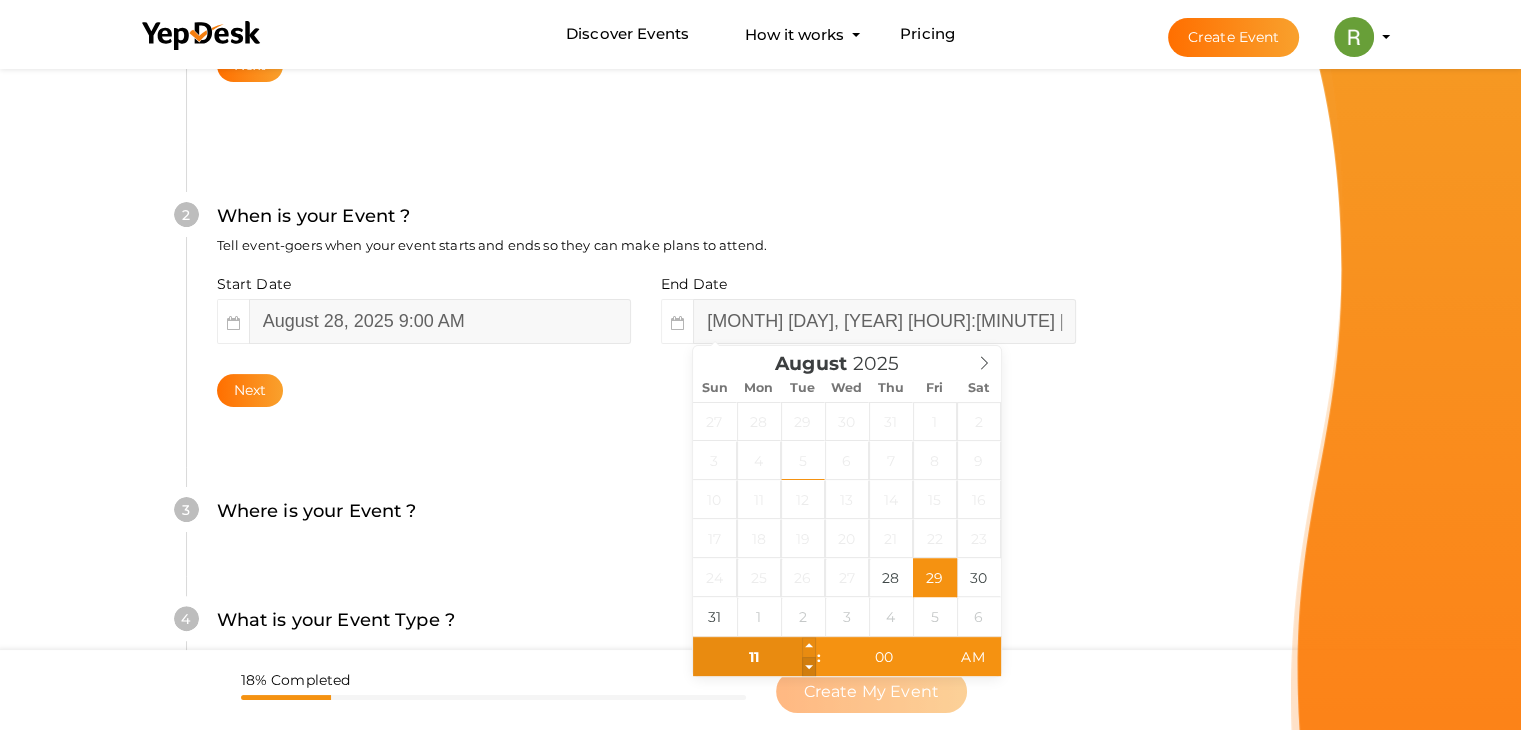 type on "August 29, 2025 10:00 AM" 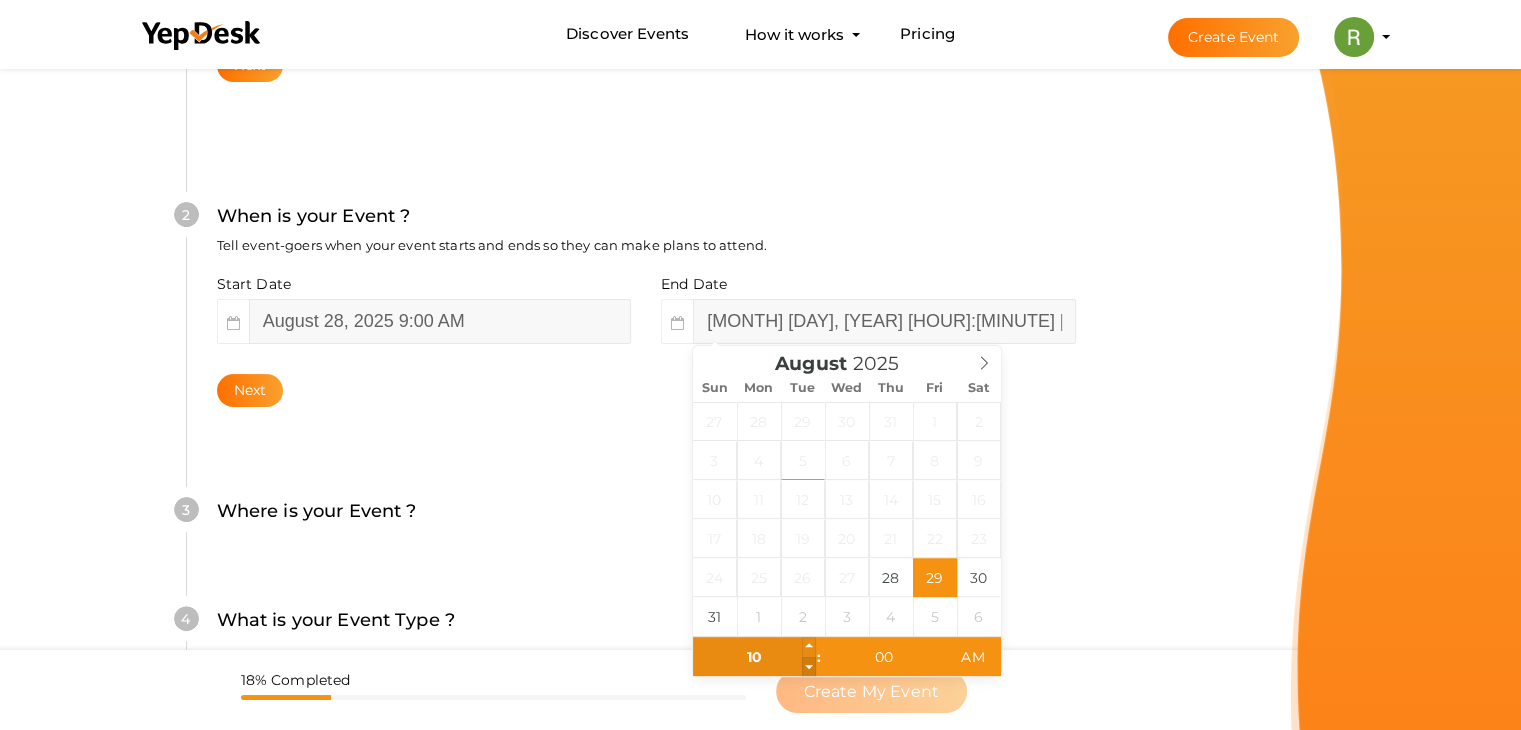click at bounding box center (809, 667) 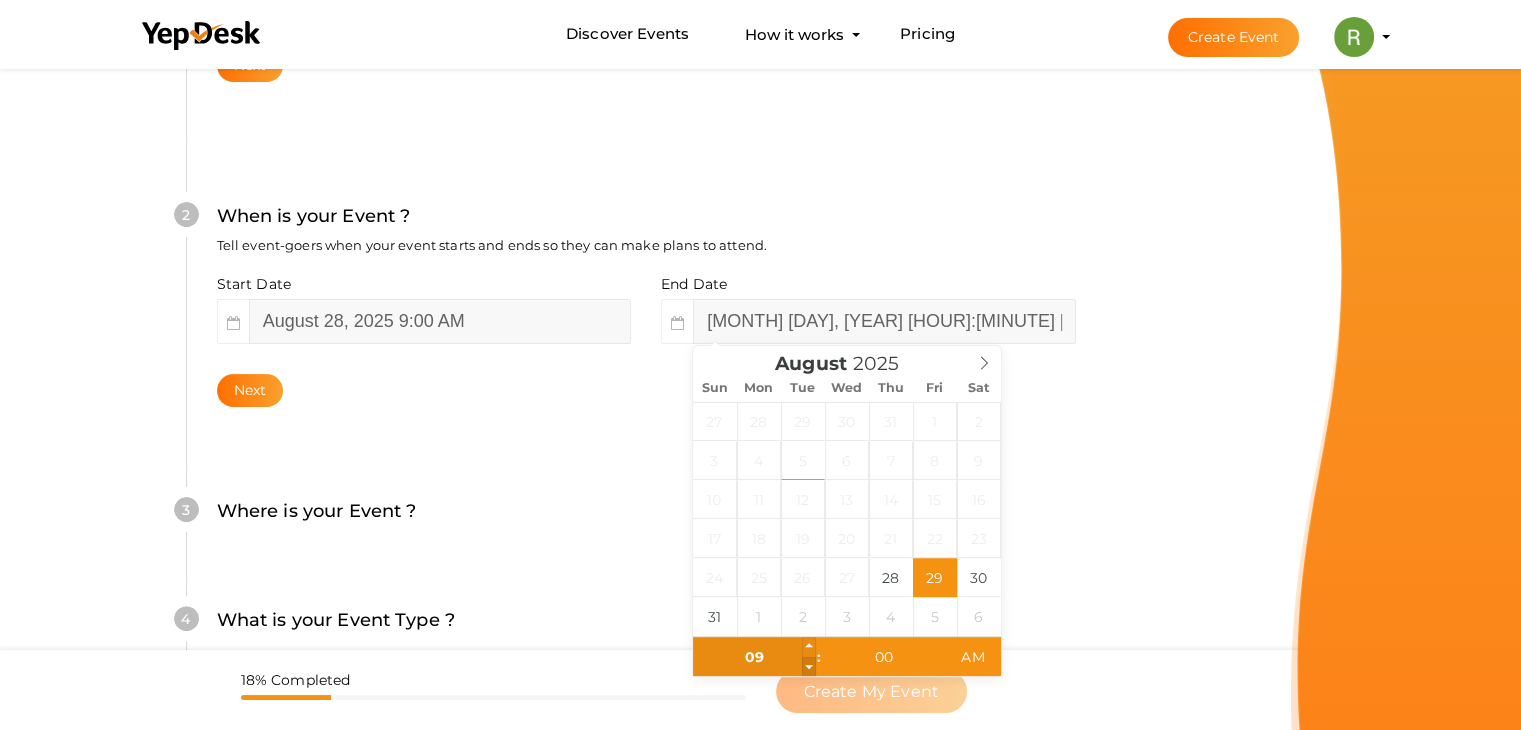 click at bounding box center (809, 667) 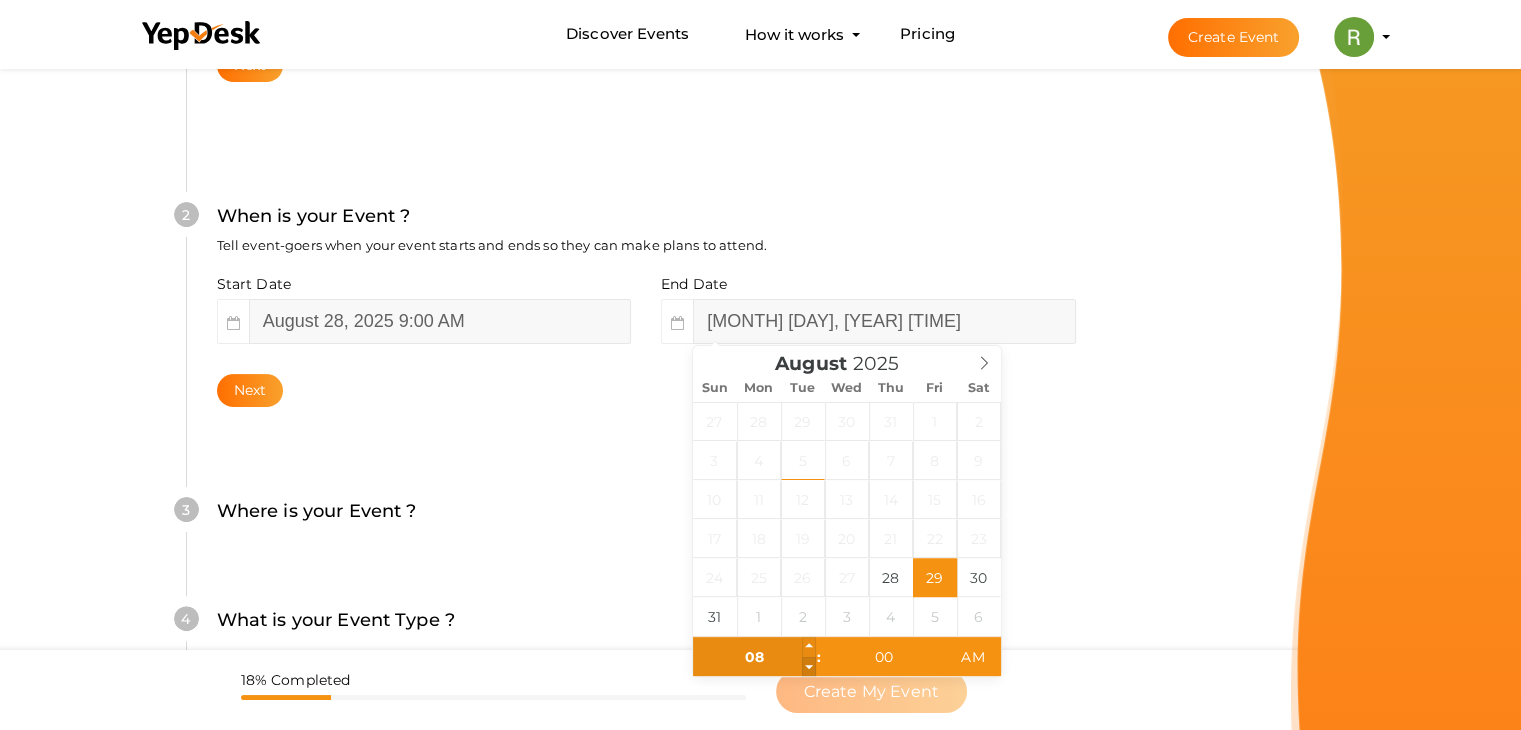 click at bounding box center [809, 667] 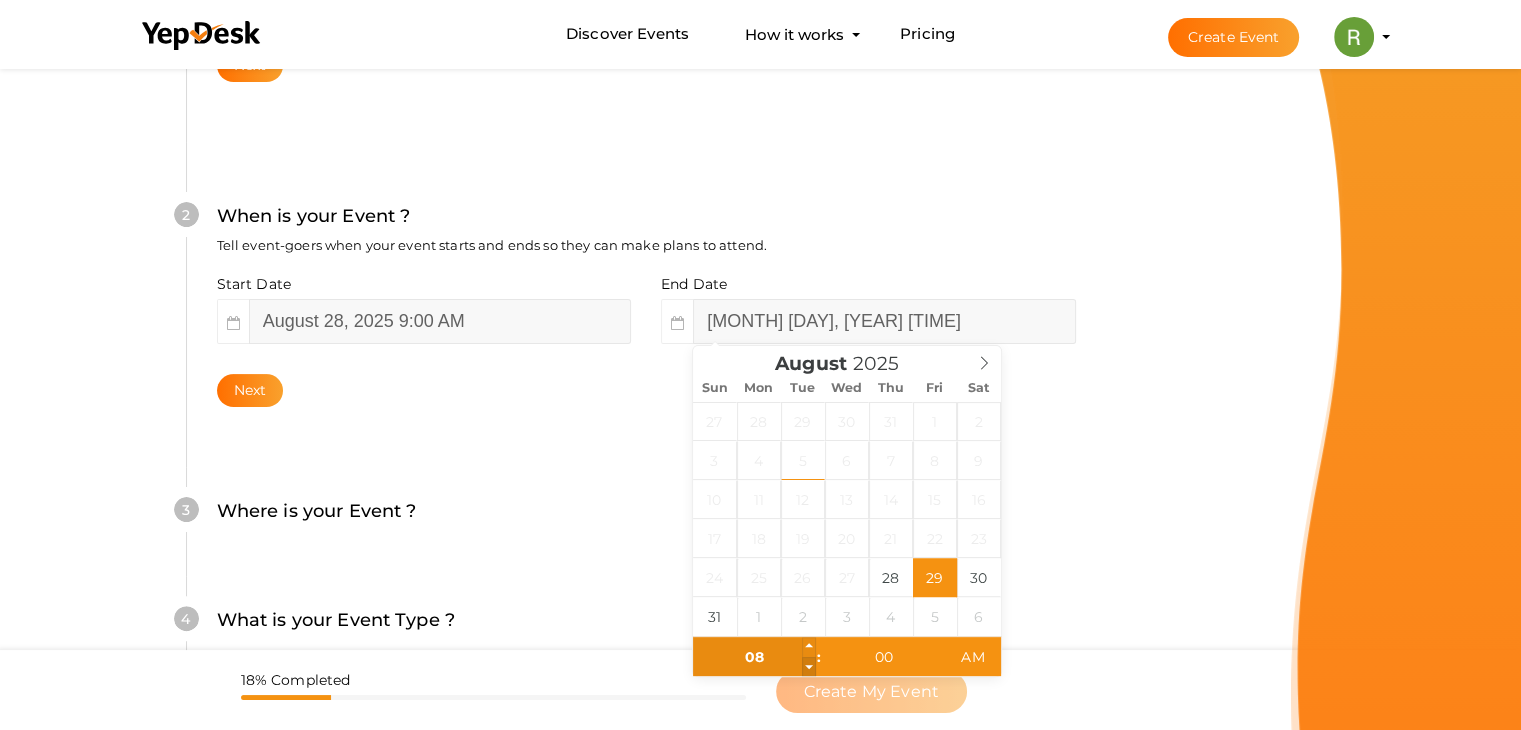 type on "07" 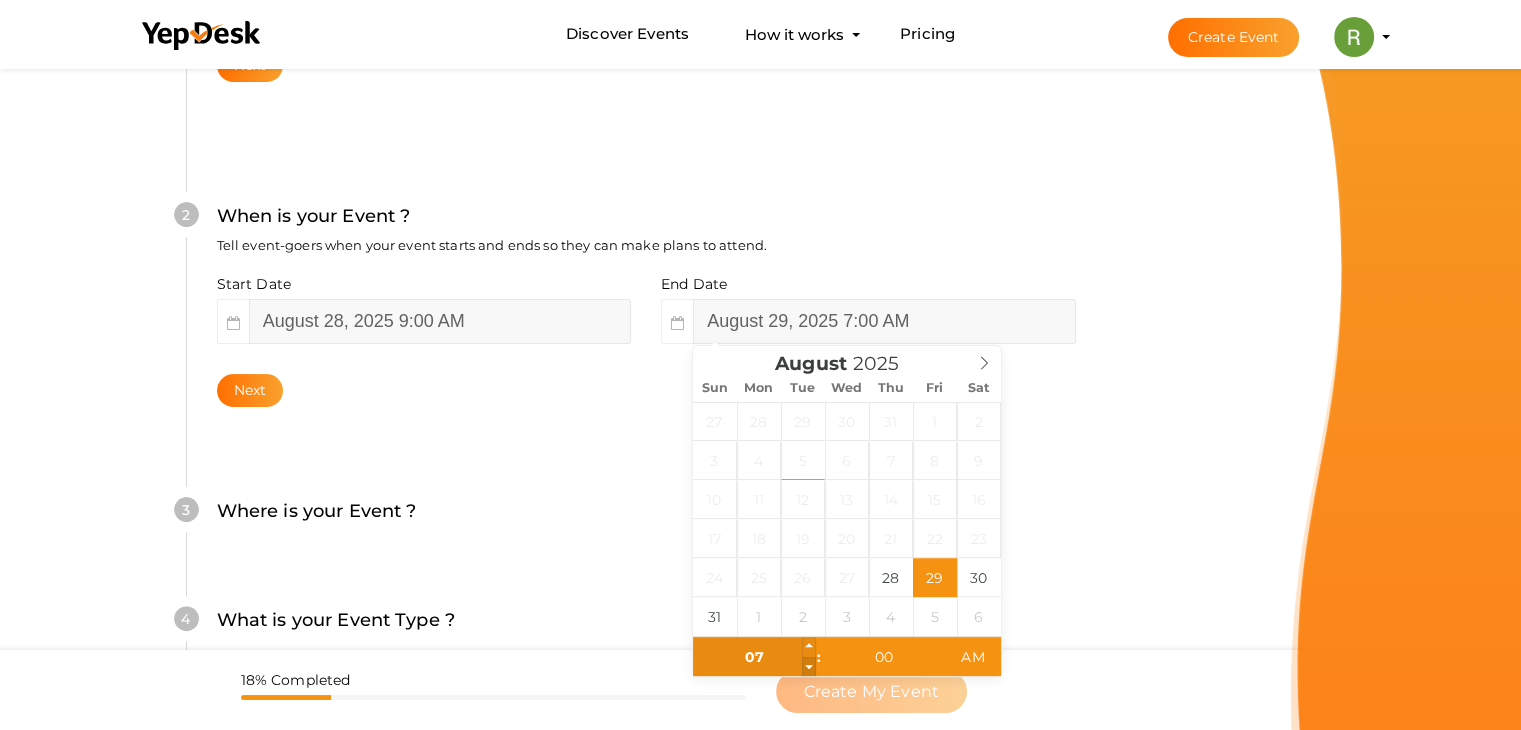 click at bounding box center [809, 667] 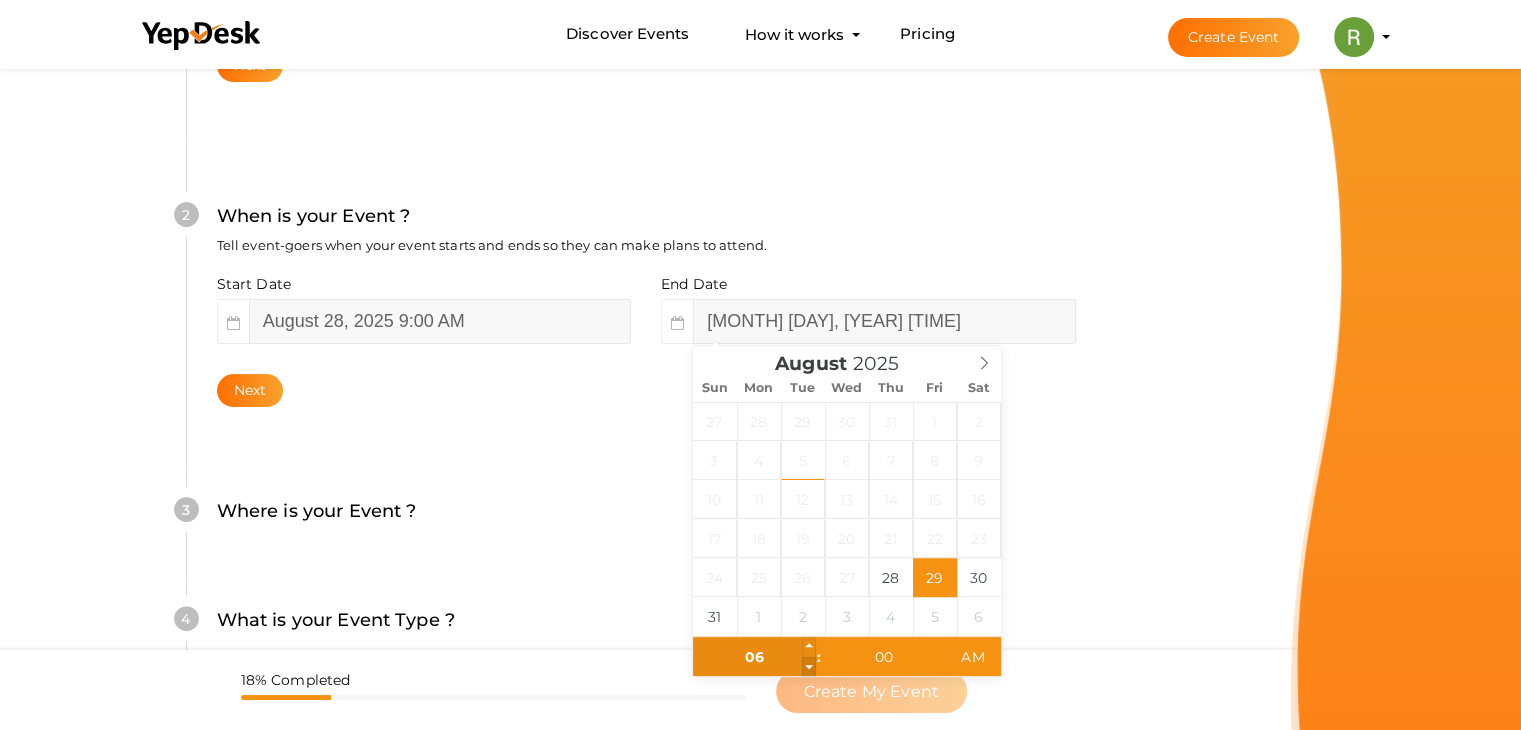 click at bounding box center [809, 667] 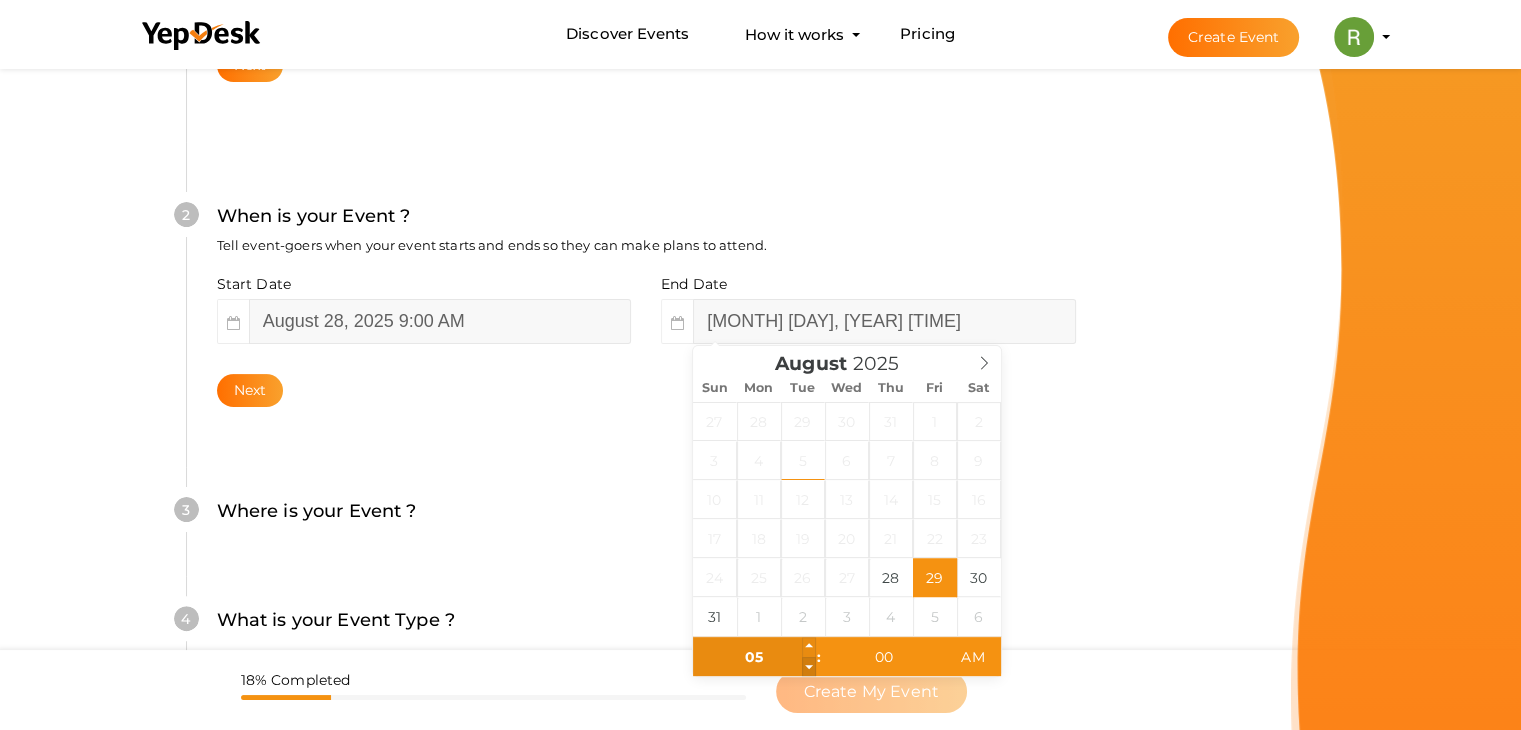 click at bounding box center (809, 667) 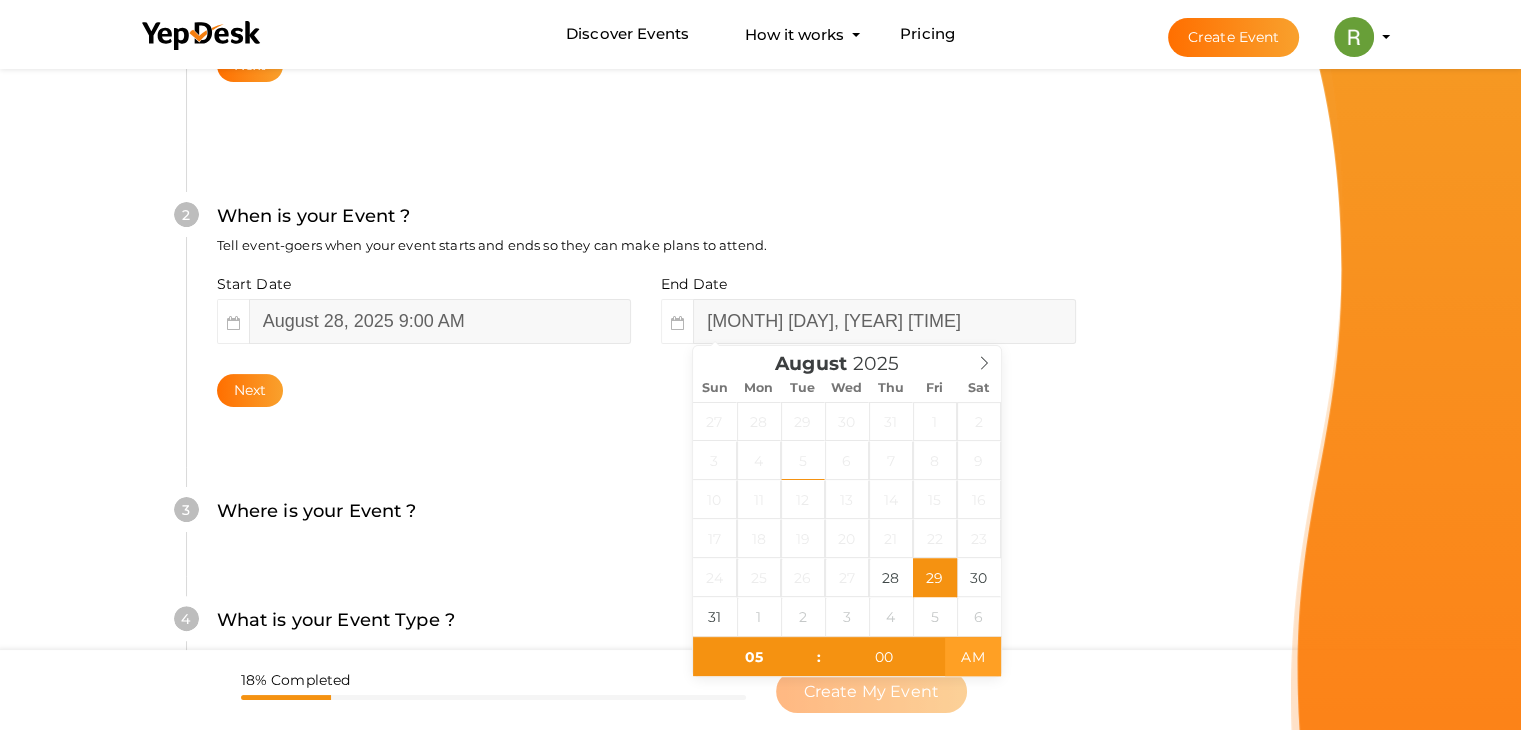 type on "August 29, 2025 5:00 PM" 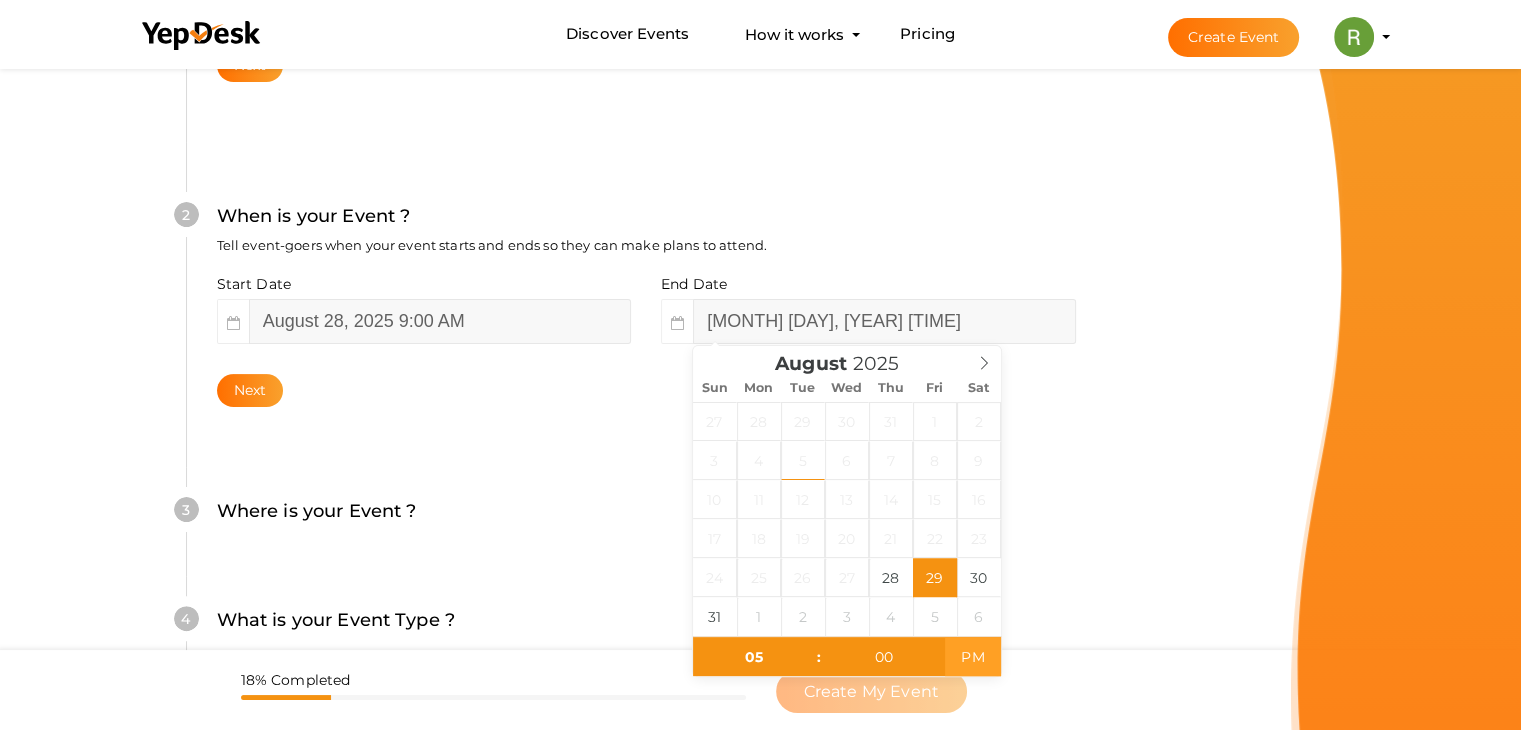 click on "PM" at bounding box center [972, 657] 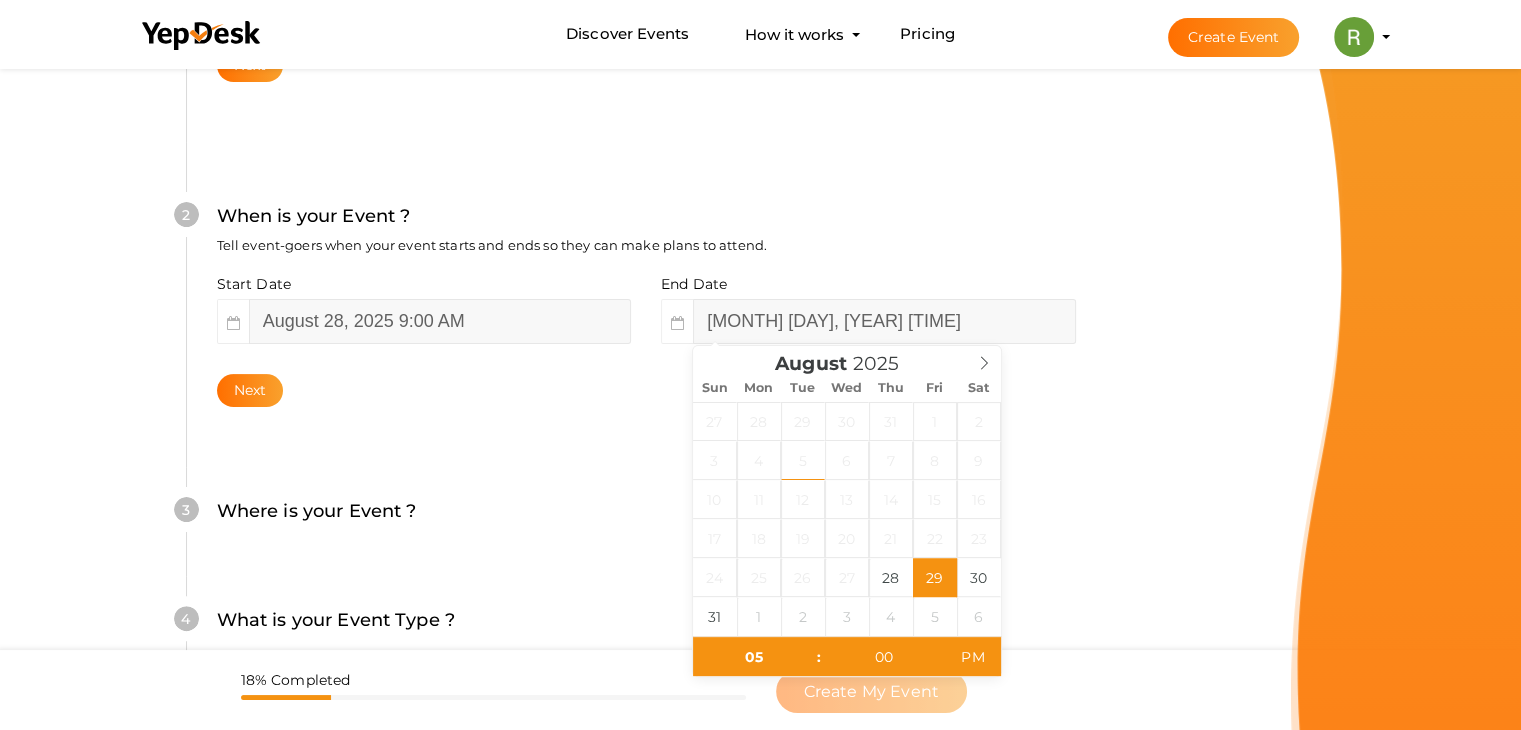 click on "What
is your Event Name ?
This name will be shown in YepDesk listing as well
as other search engines.
Global Innovation Technologist Awards
37 / 100
Invalid
event name
event name length exceeded
Required.
Next
2
When is your
Event ?
Tell
event-goers when your event starts and ends so they can make plans to
attend.
Start Date
August 28, 2025 9:00 AM
End Date
August 29, 2025 5:00 PM
3" at bounding box center (646, 371) 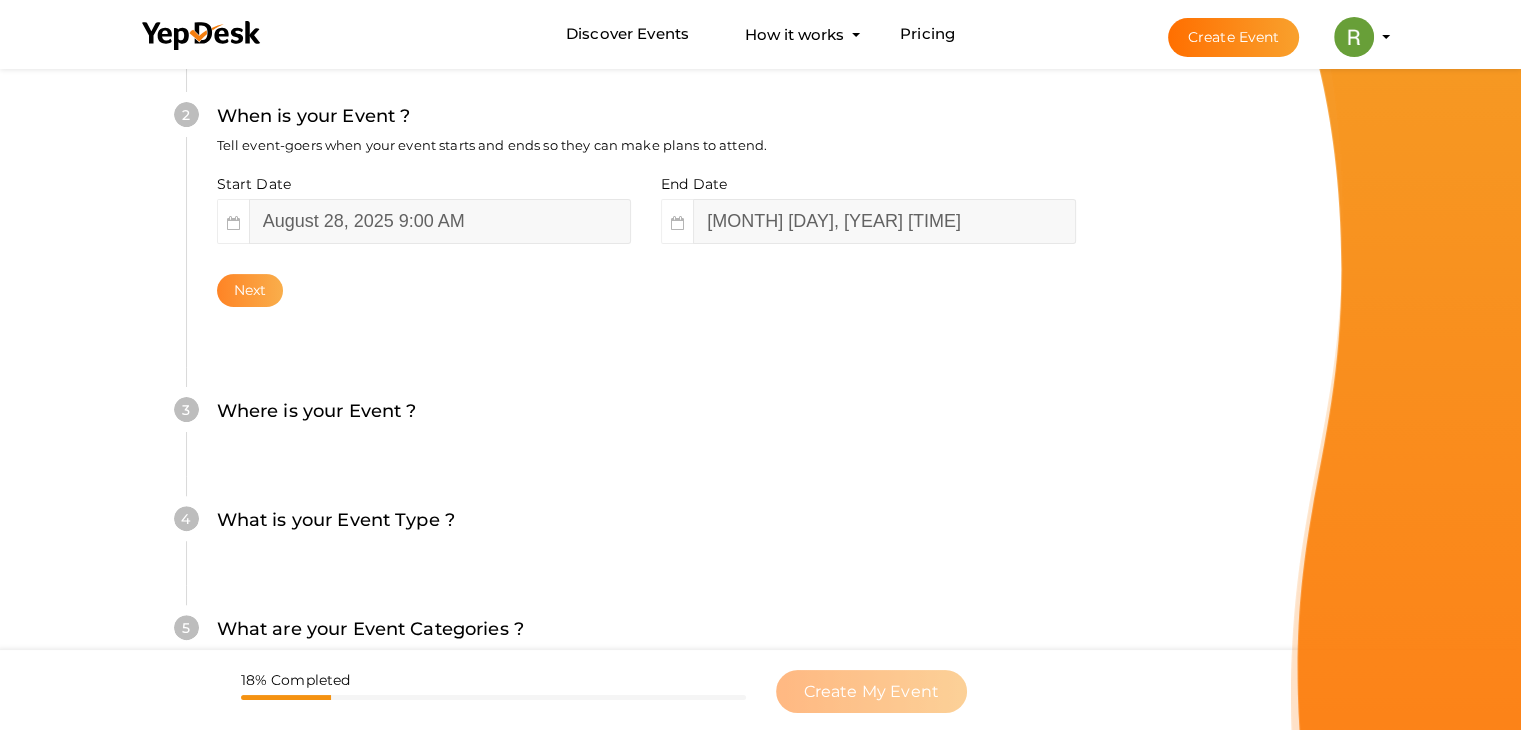 click on "Next" at bounding box center [250, 290] 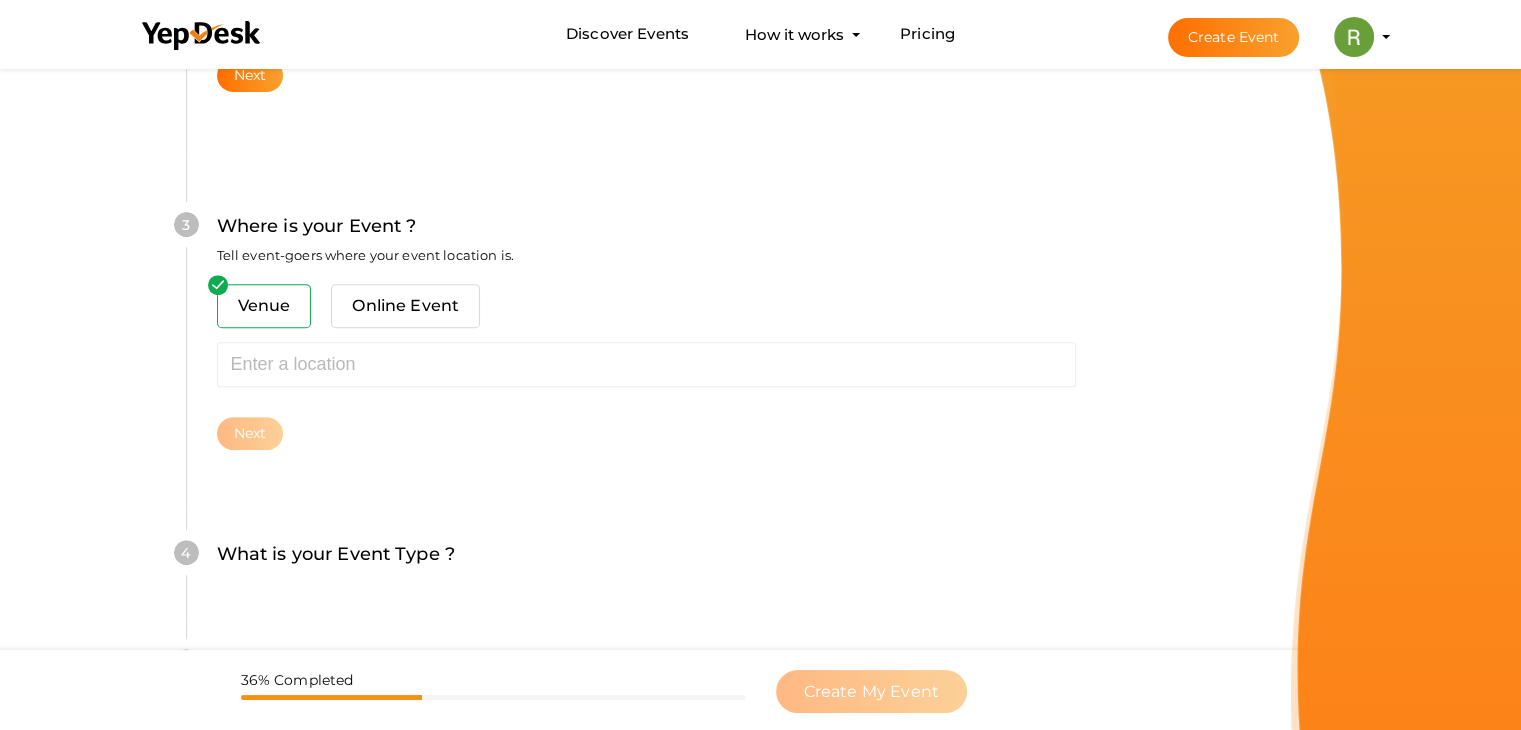scroll, scrollTop: 736, scrollLeft: 0, axis: vertical 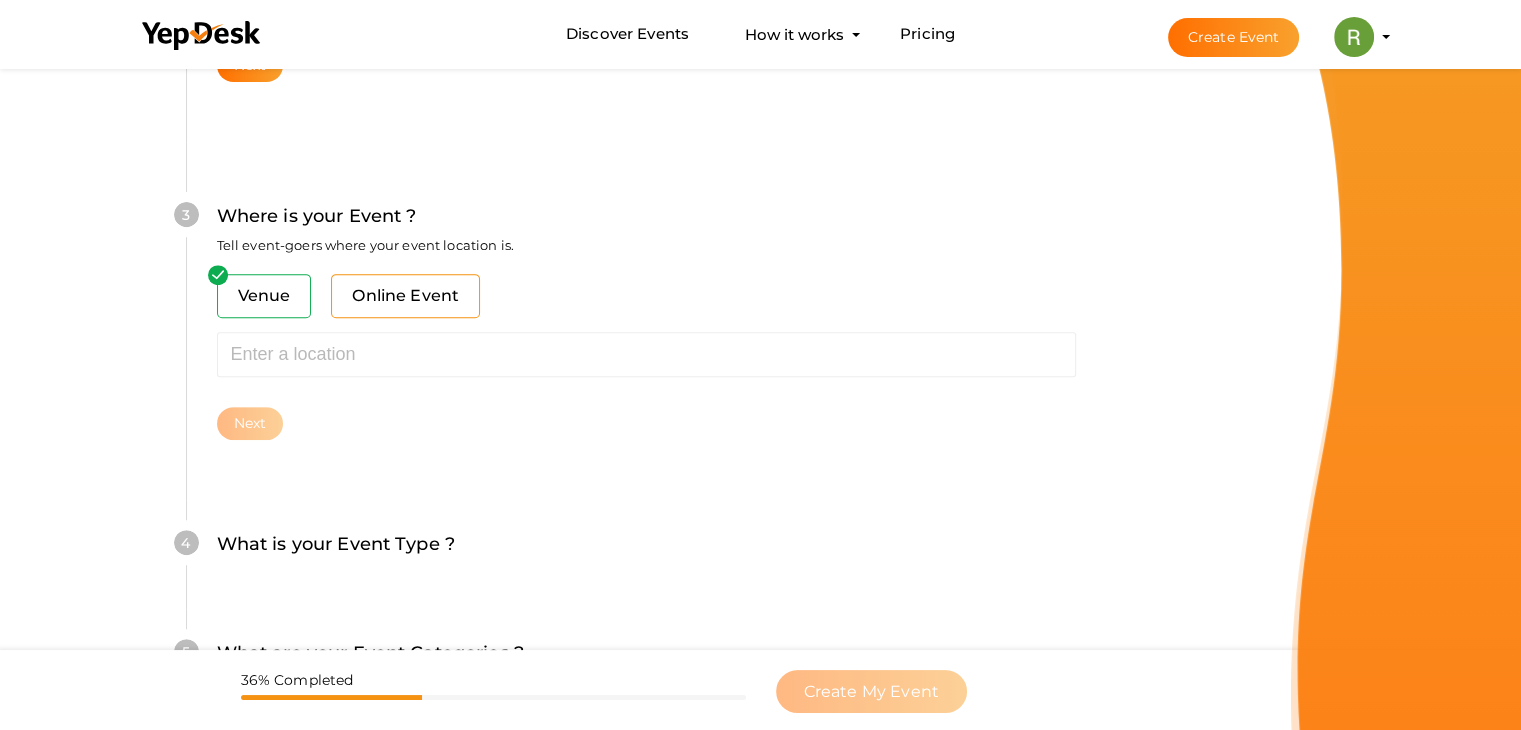 click on "Online
Event" at bounding box center [405, 296] 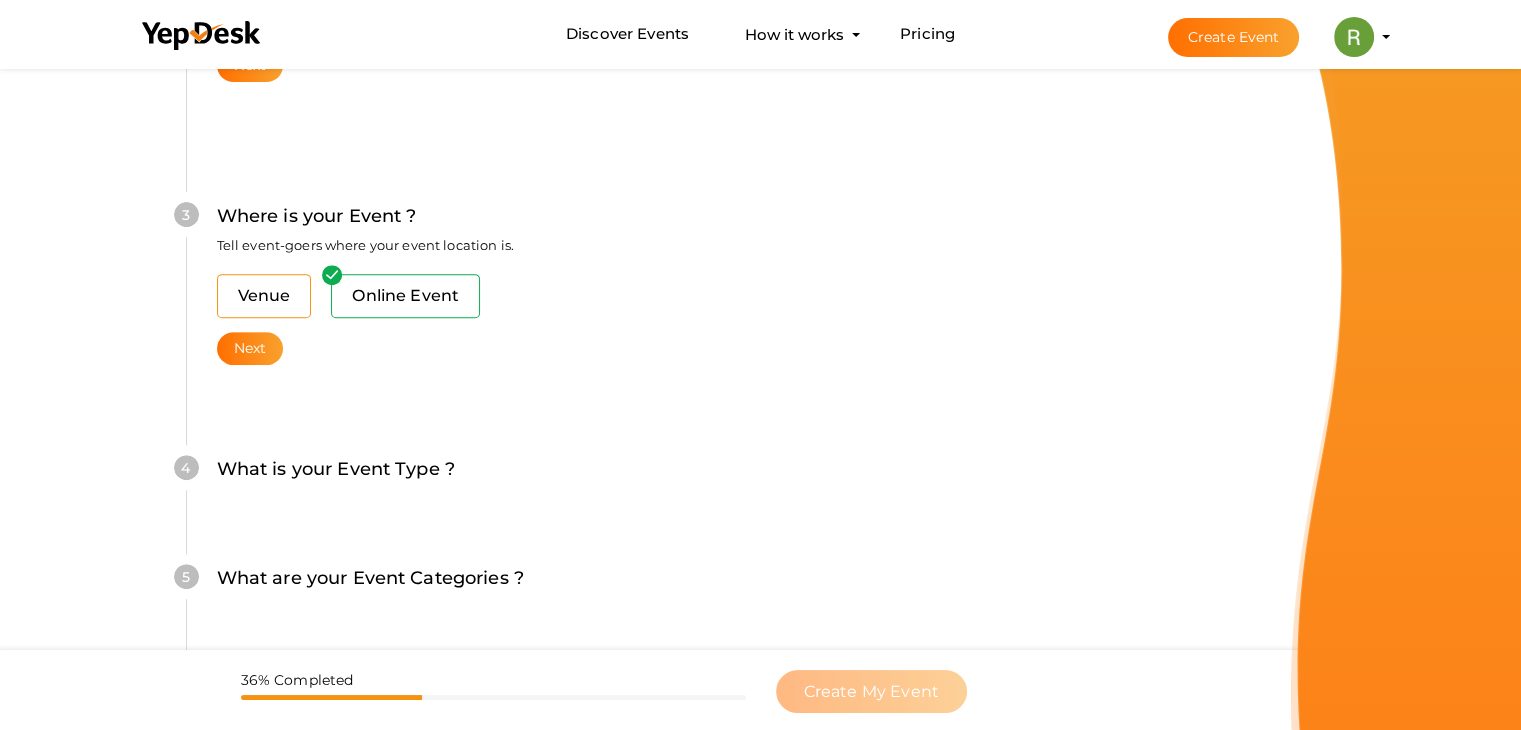 click on "Venue" at bounding box center (264, 296) 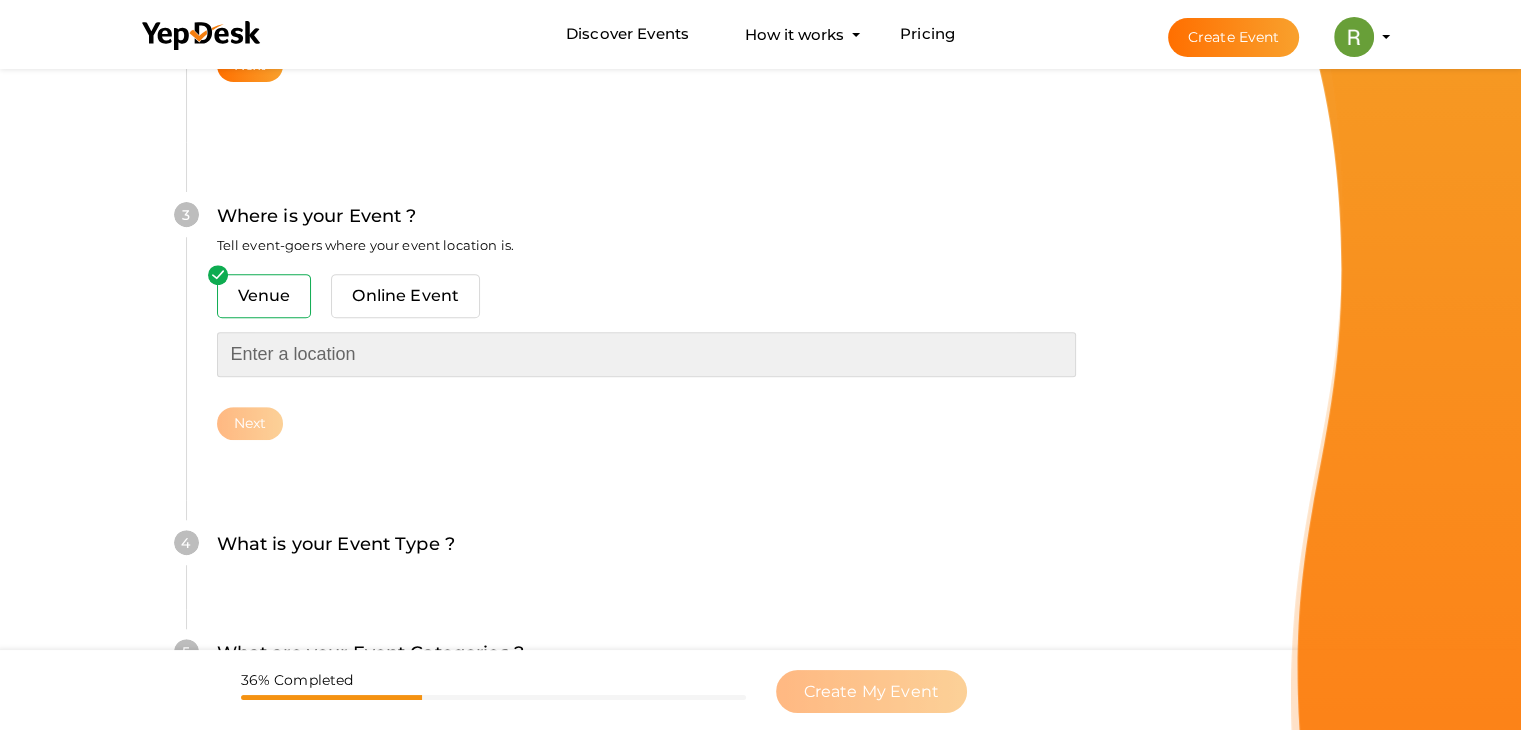 click at bounding box center (646, 354) 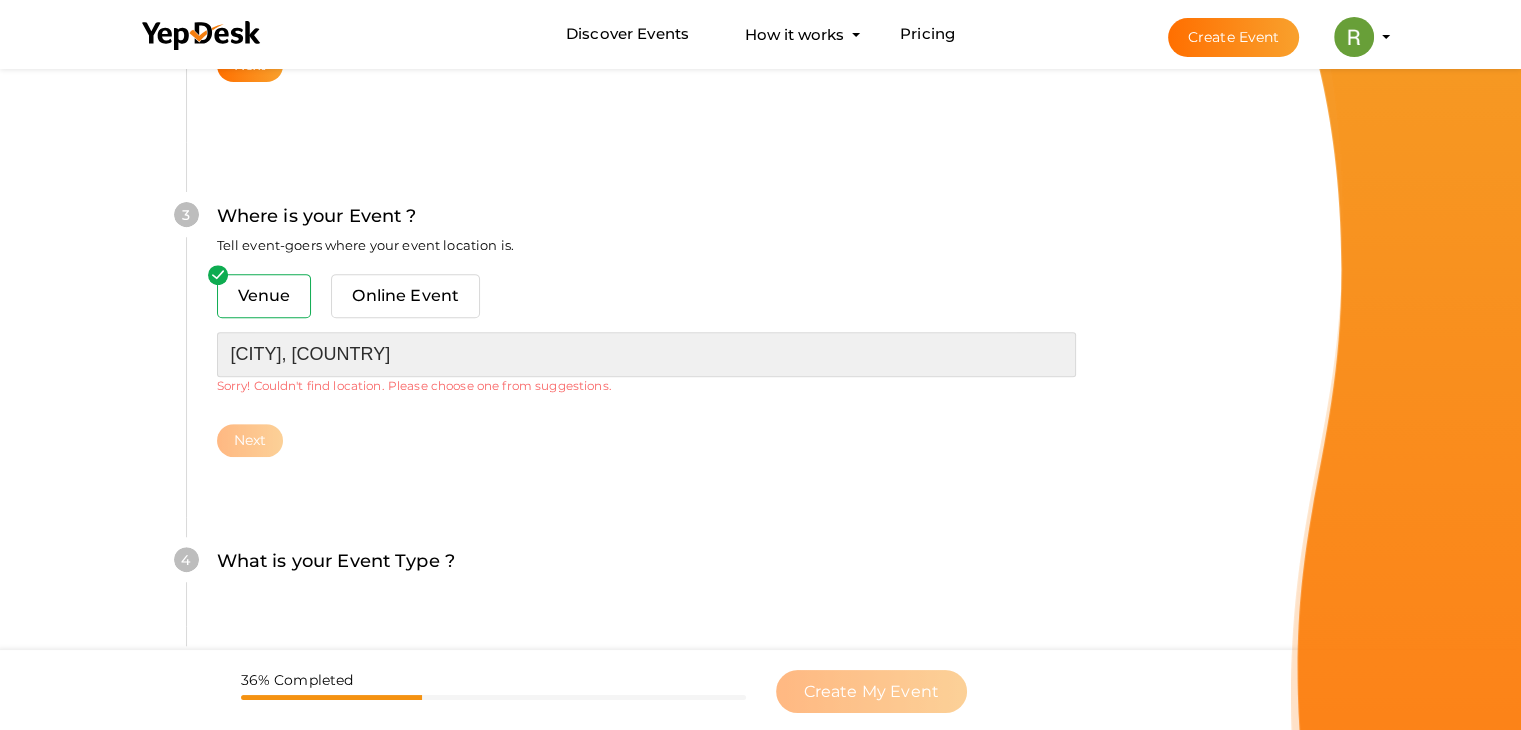 click on "[CITY], [COUNTRY]" at bounding box center (646, 354) 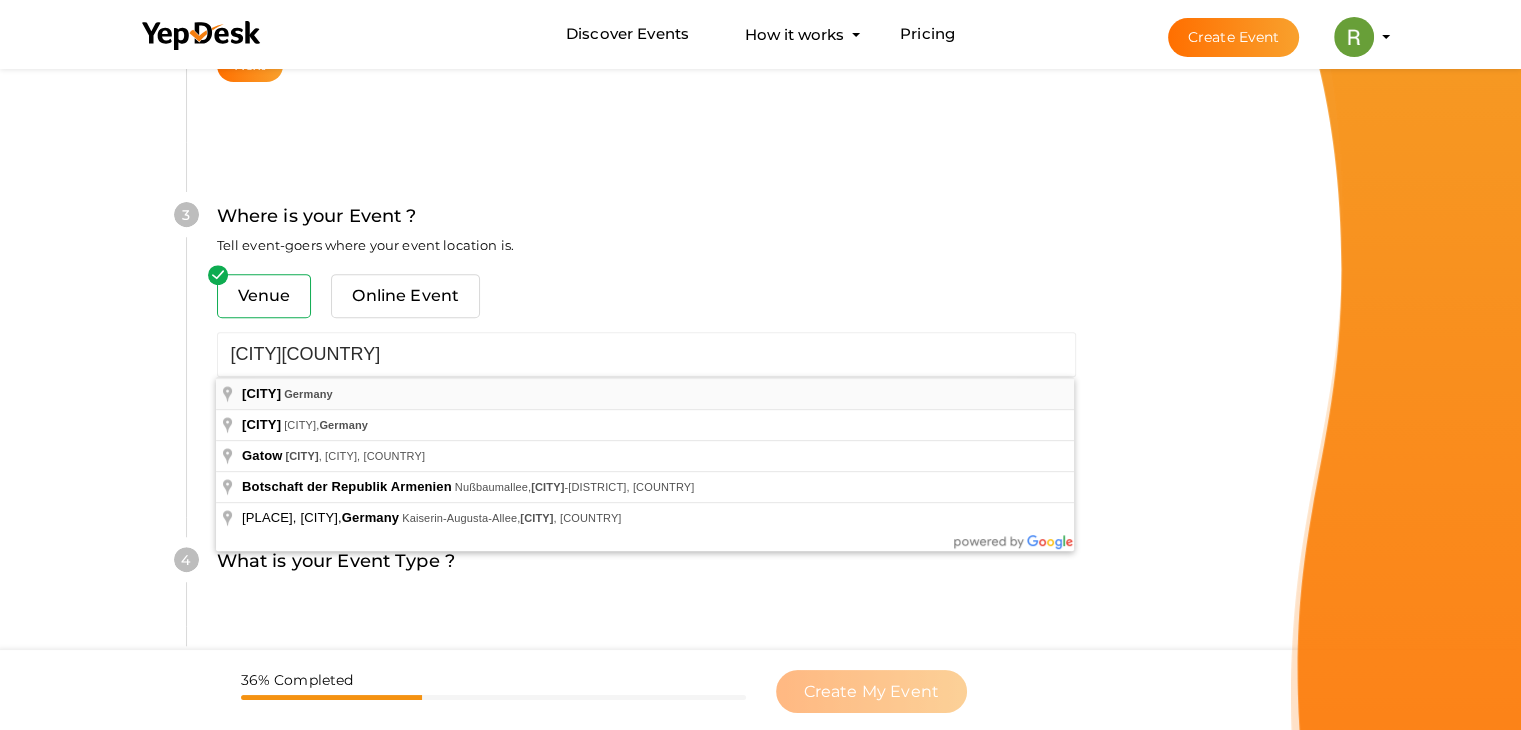 type on "[CITY], [COUNTRY]" 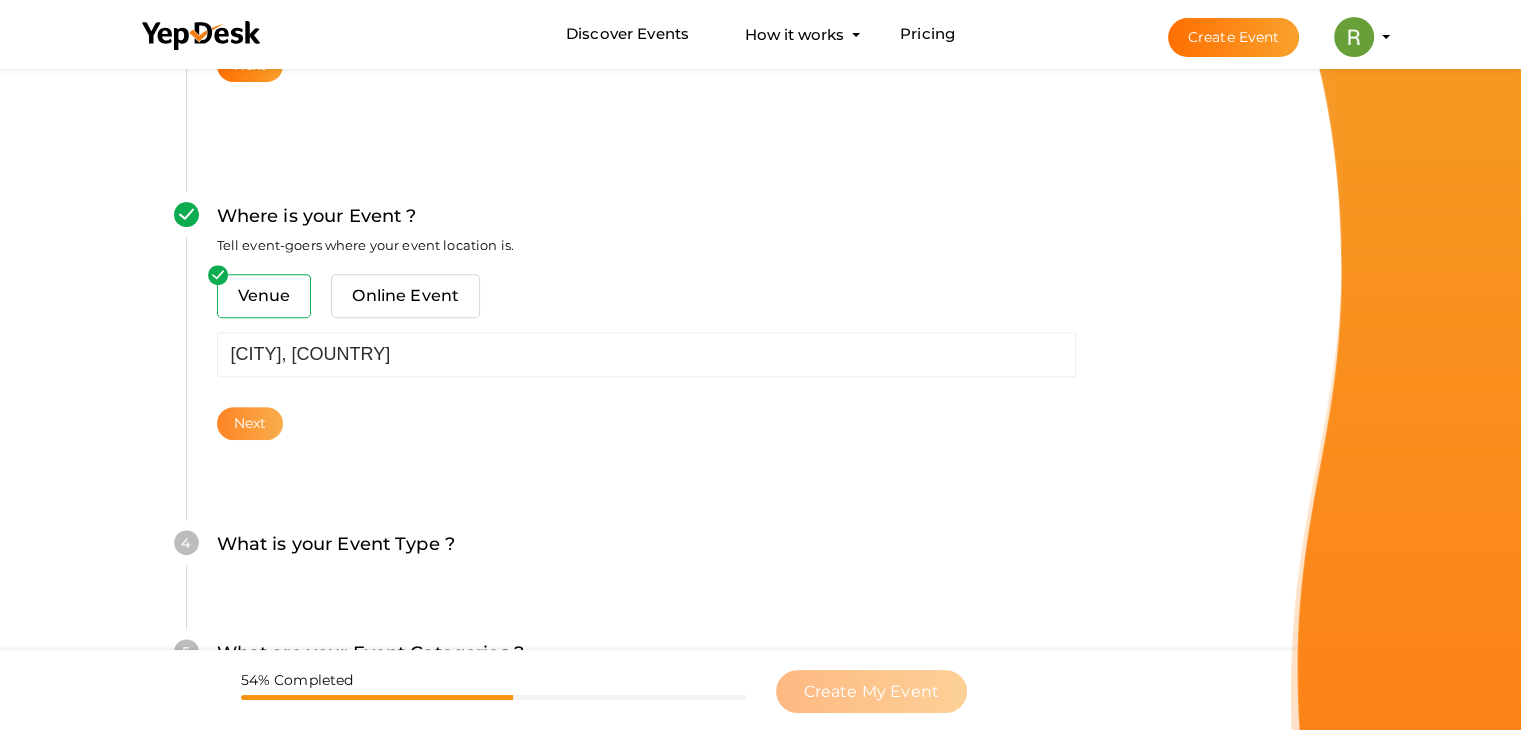 click on "Next" at bounding box center (250, 423) 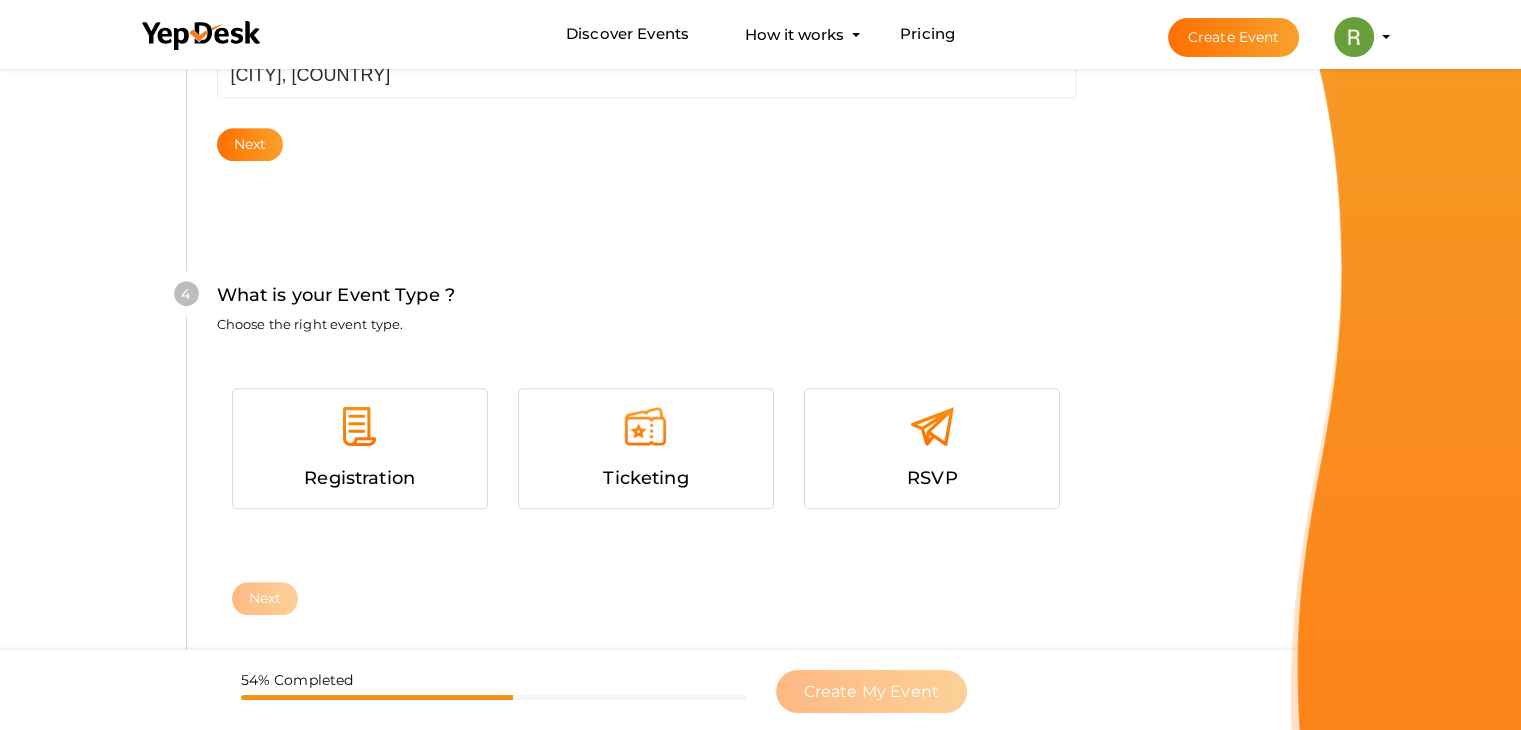 scroll, scrollTop: 1094, scrollLeft: 0, axis: vertical 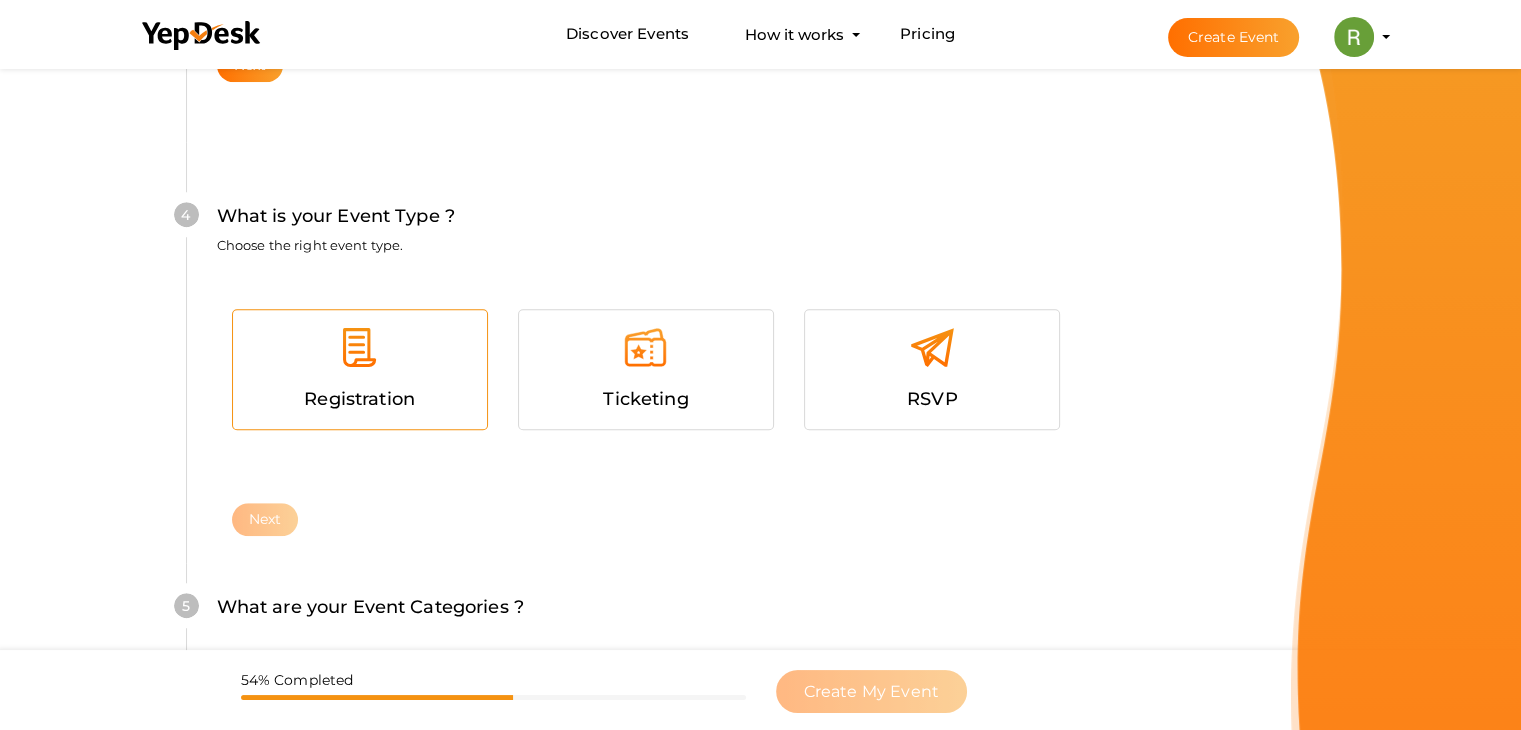 click at bounding box center (360, 355) 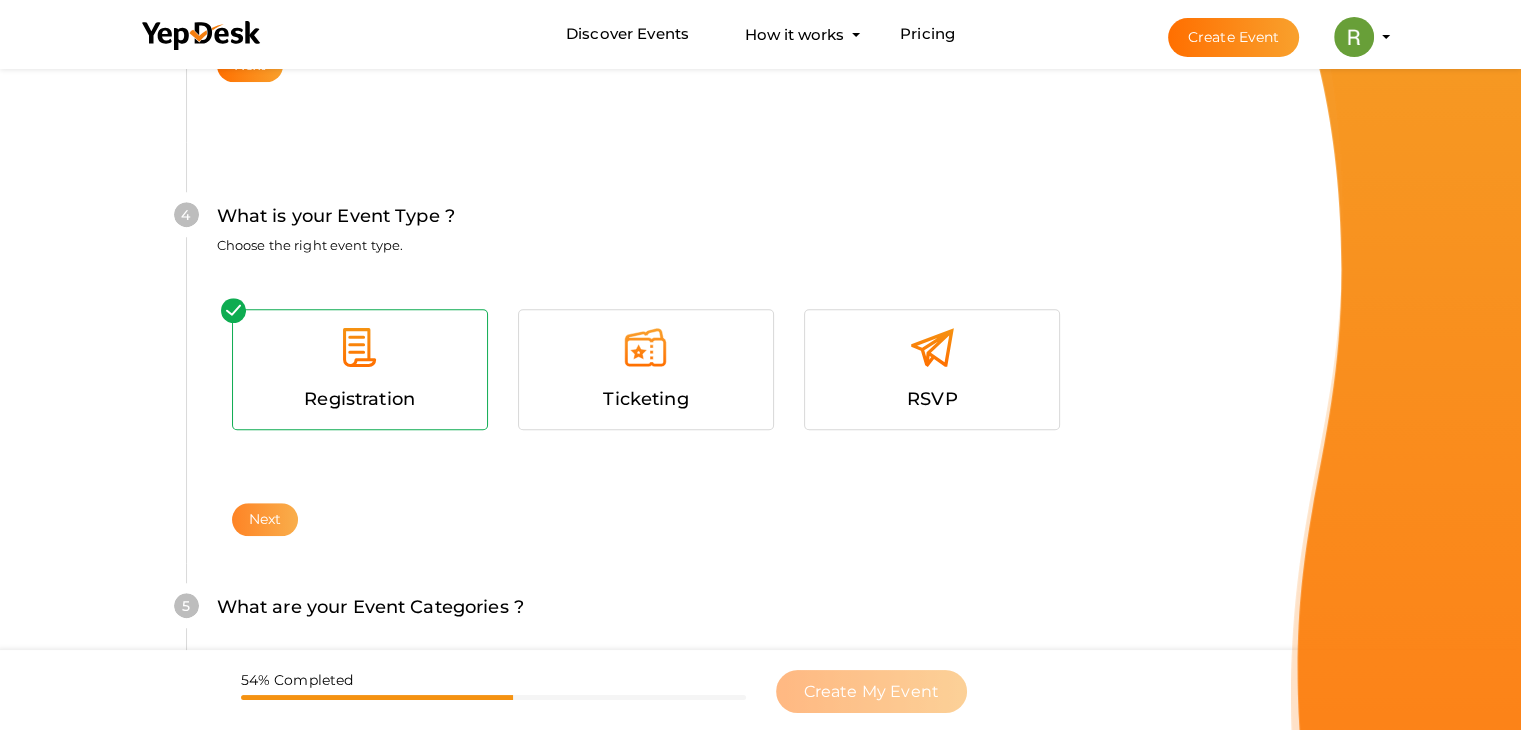 click on "Next" at bounding box center (265, 519) 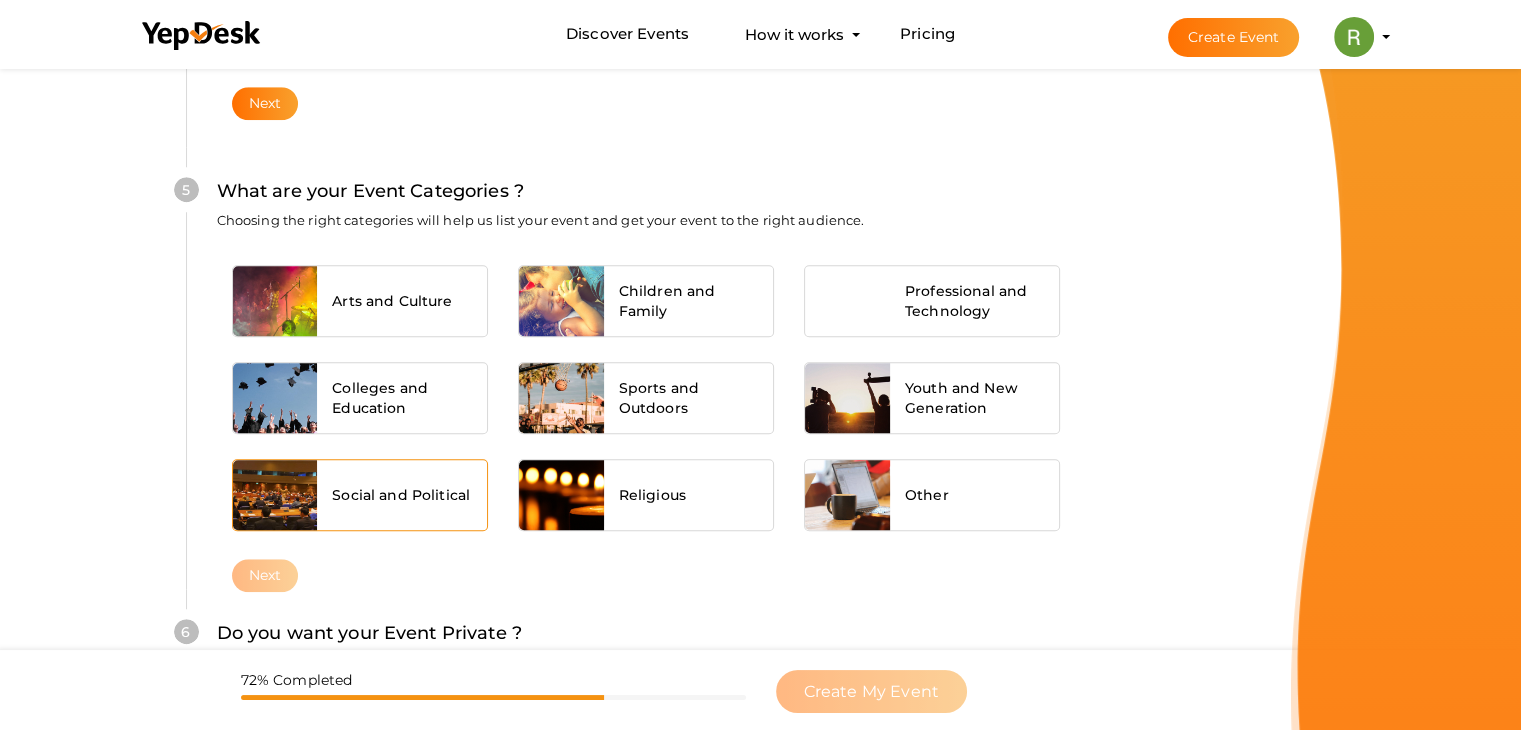 scroll, scrollTop: 1513, scrollLeft: 0, axis: vertical 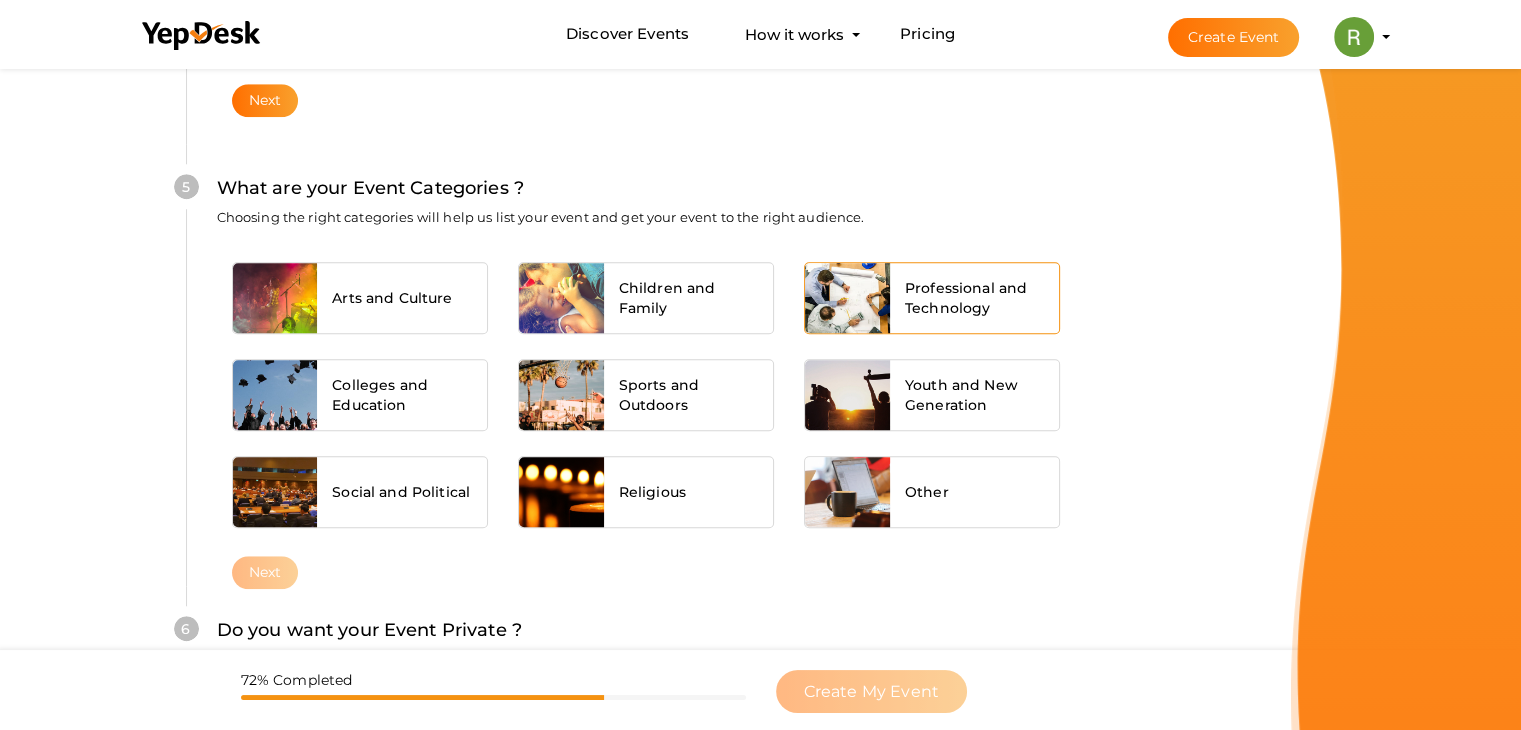 click on "Professional and Technology" at bounding box center (975, 298) 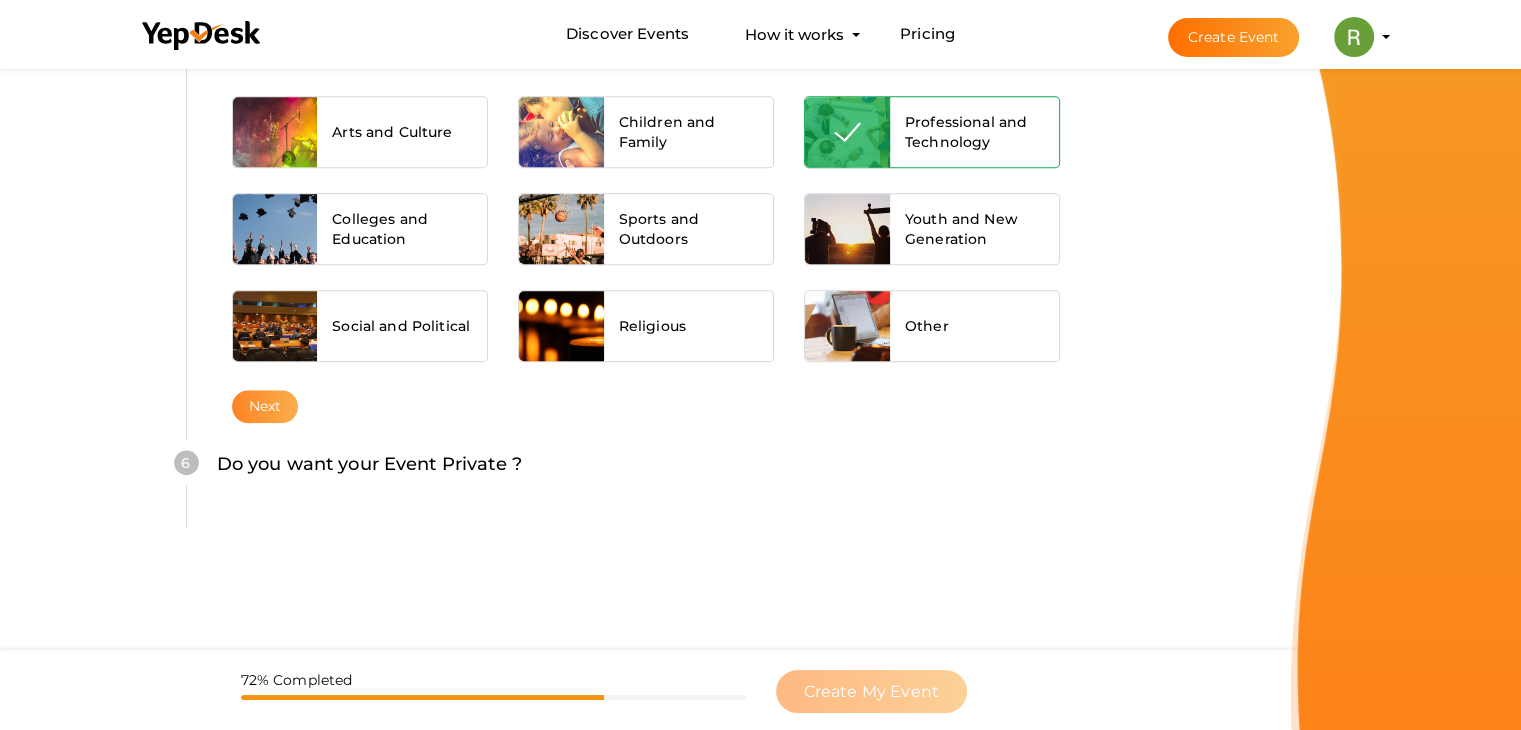 click on "Next" at bounding box center [265, 406] 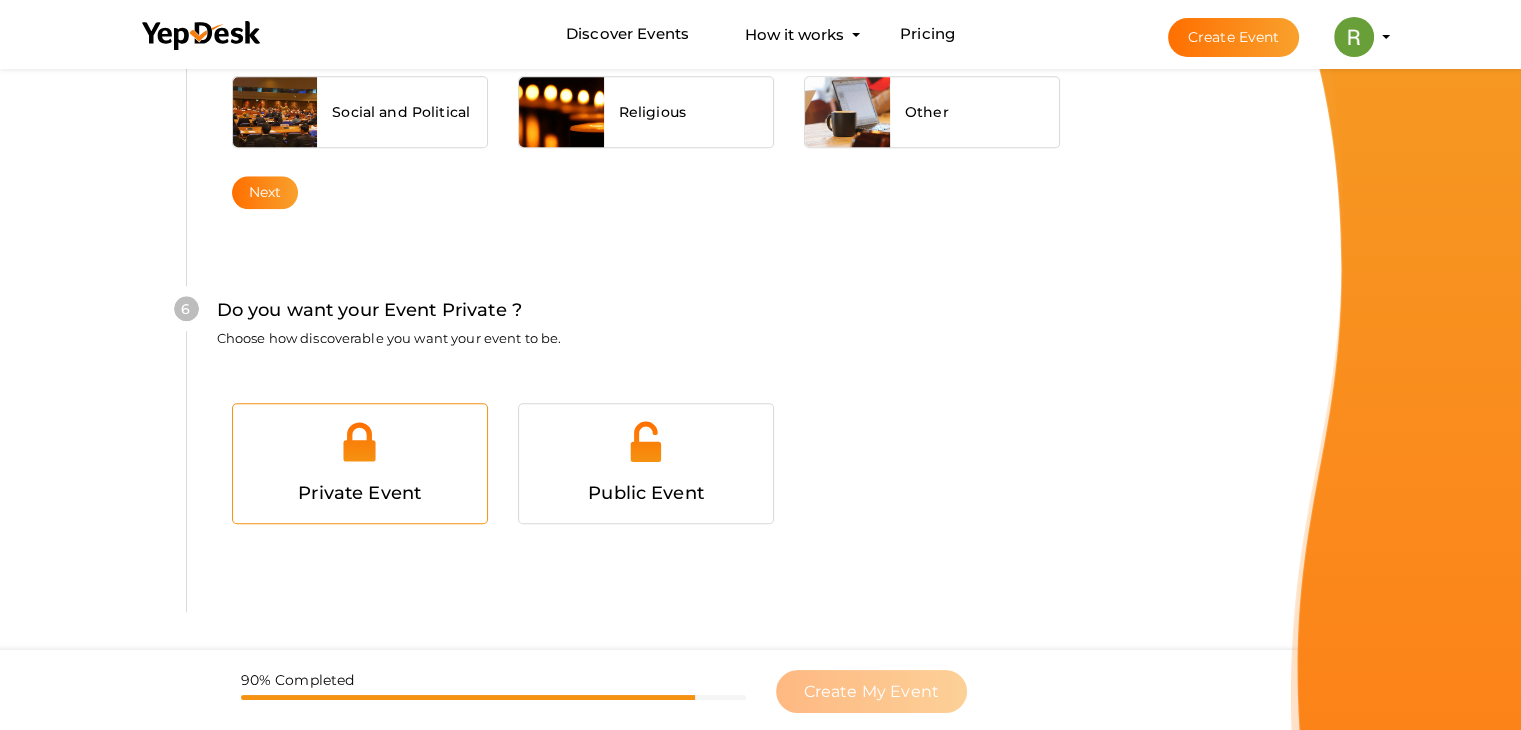 scroll, scrollTop: 1952, scrollLeft: 0, axis: vertical 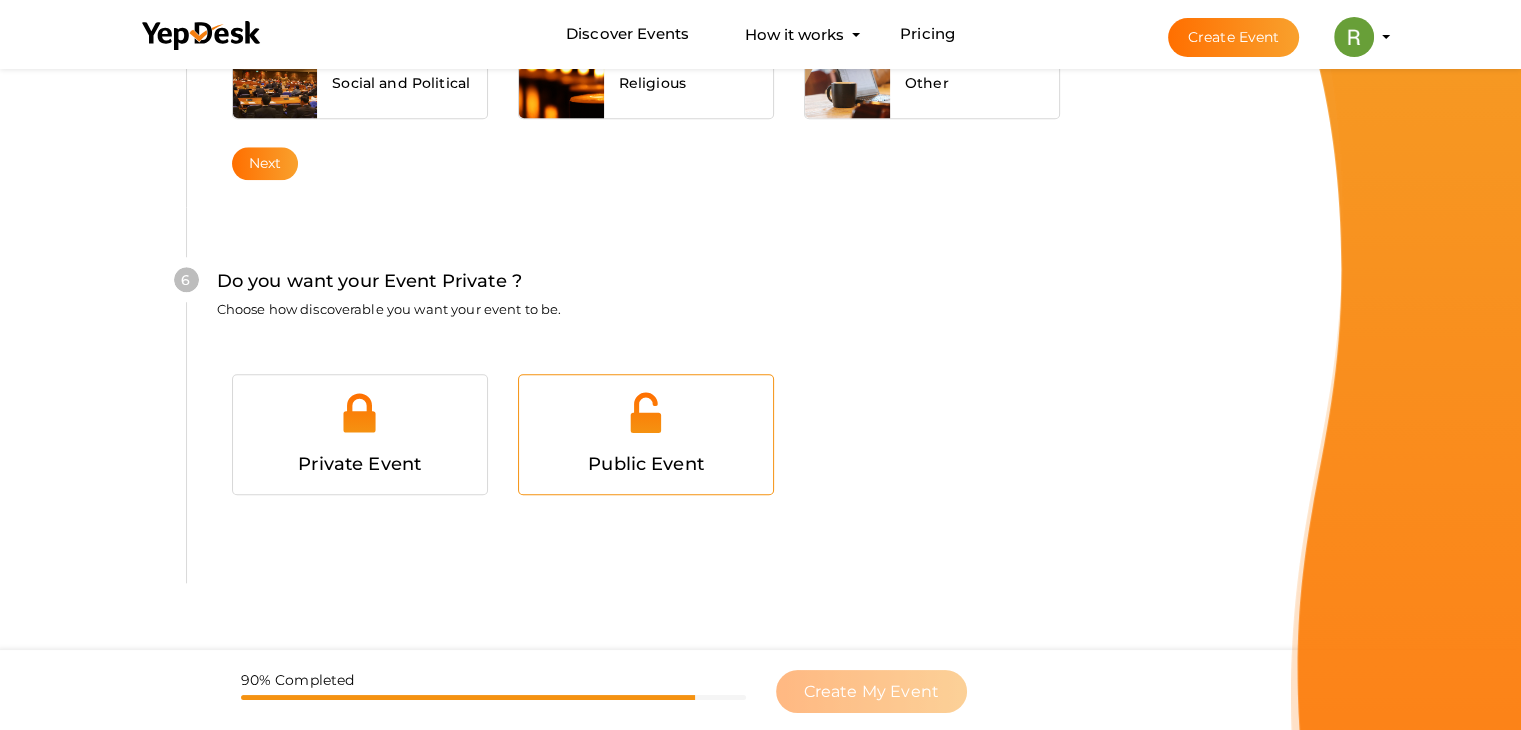 click at bounding box center [646, 420] 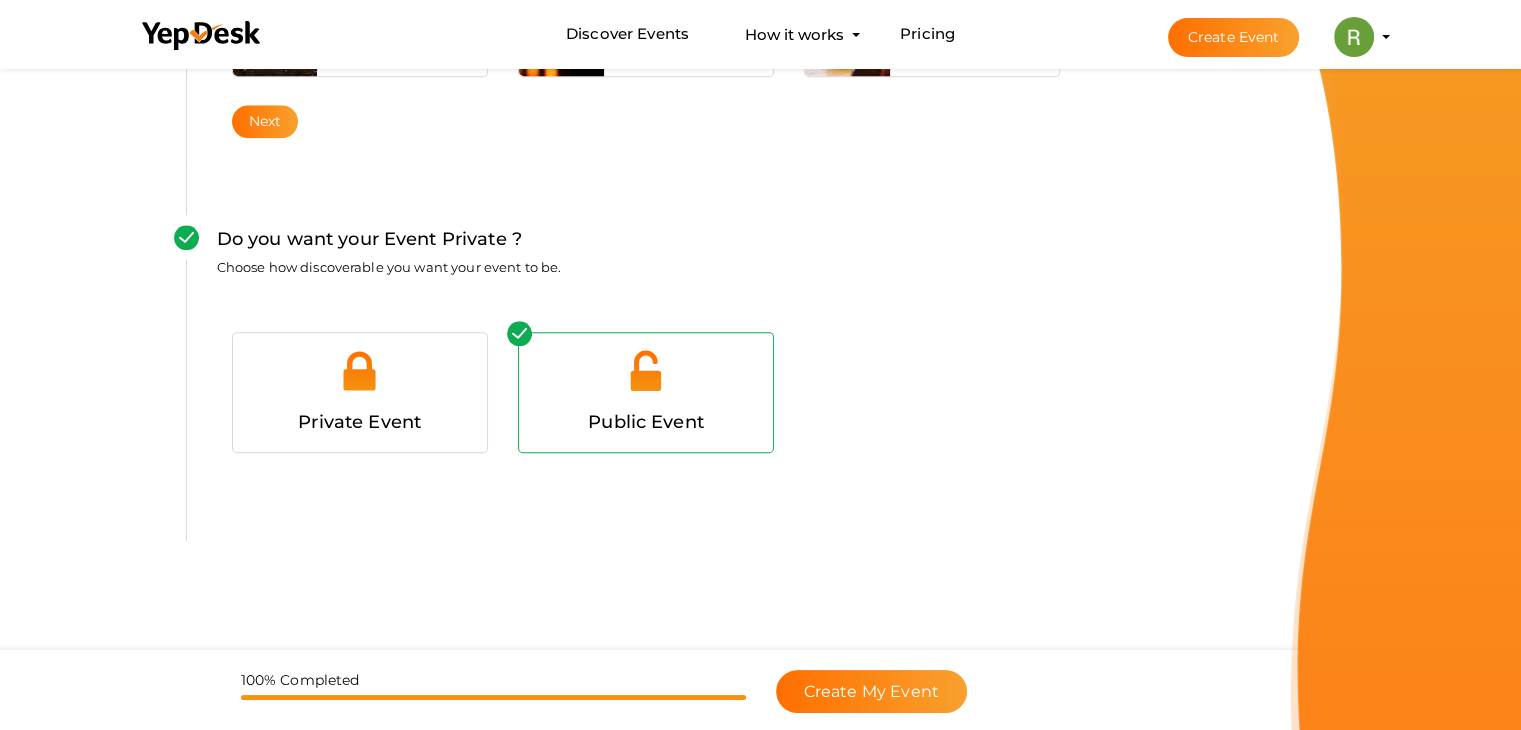 scroll, scrollTop: 2004, scrollLeft: 0, axis: vertical 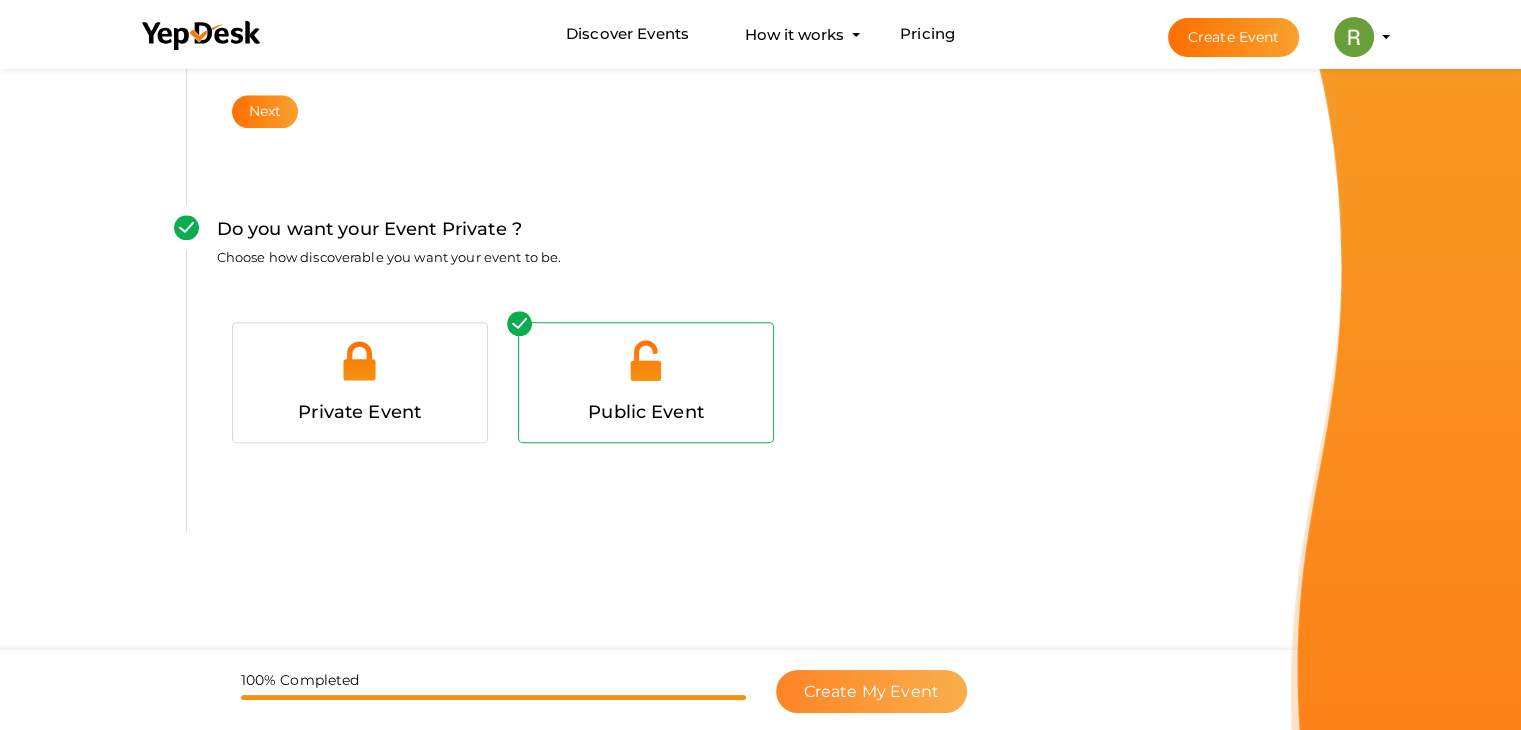click on "Create
My
Event" at bounding box center [871, 691] 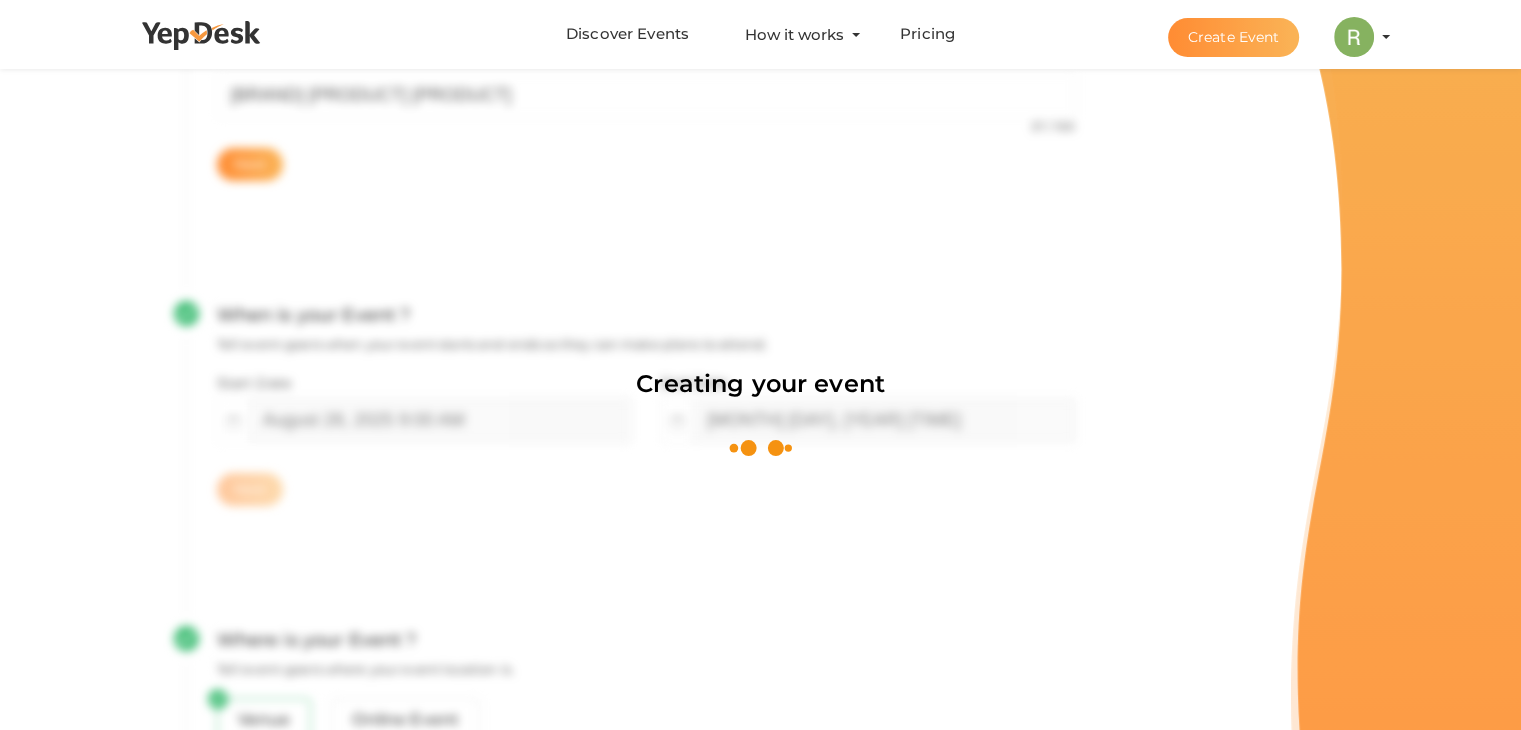 scroll, scrollTop: 300, scrollLeft: 0, axis: vertical 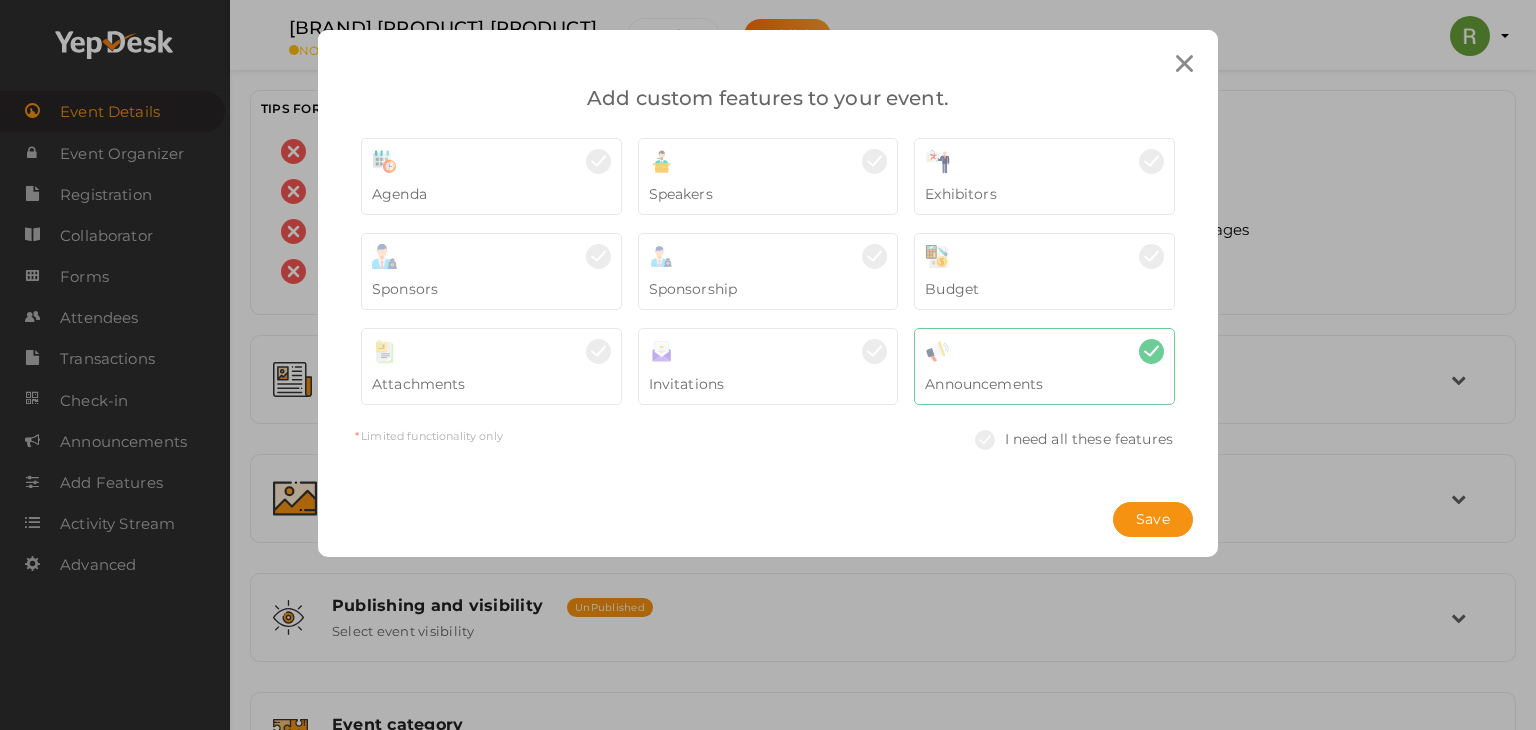 click 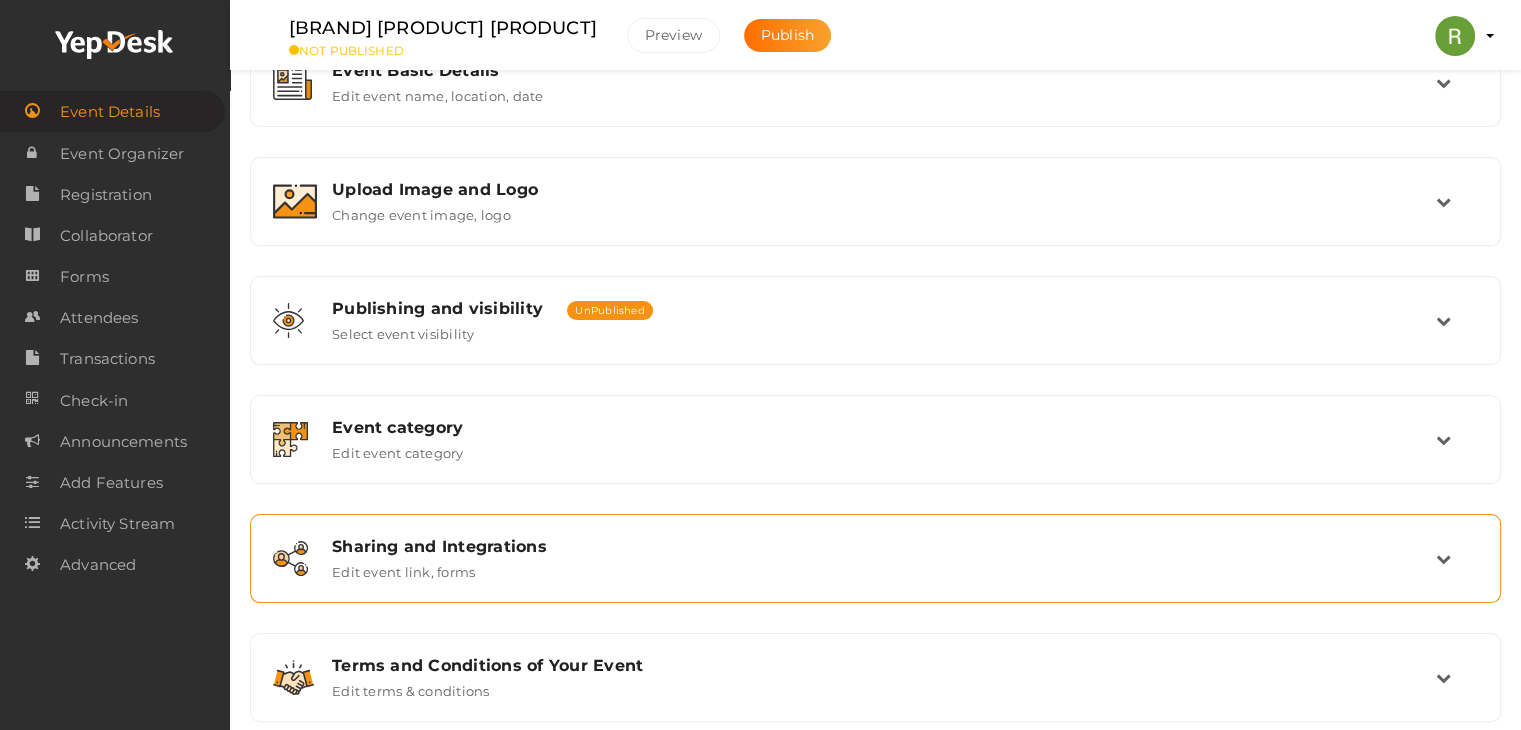 scroll, scrollTop: 300, scrollLeft: 0, axis: vertical 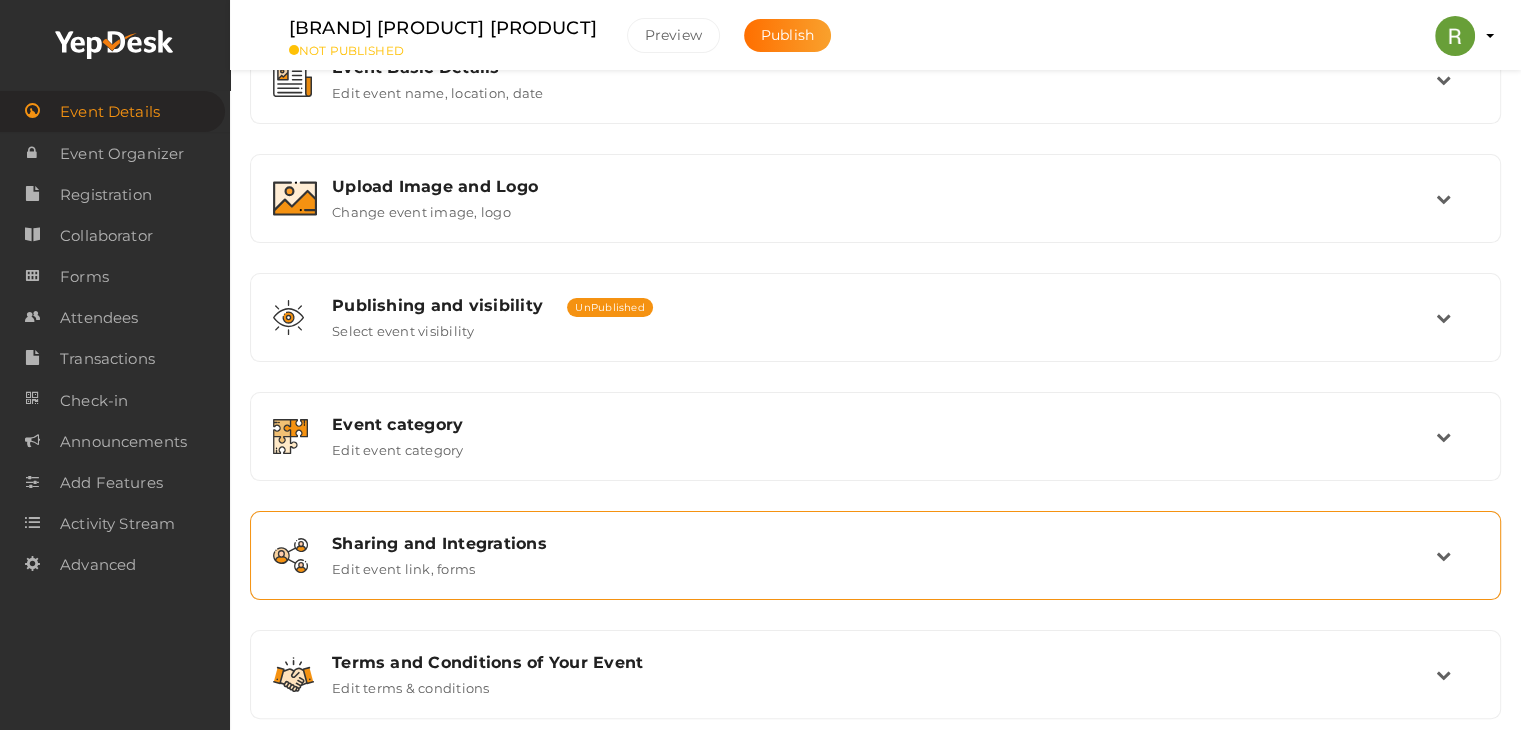 click on "Sharing and Integrations" at bounding box center [884, 543] 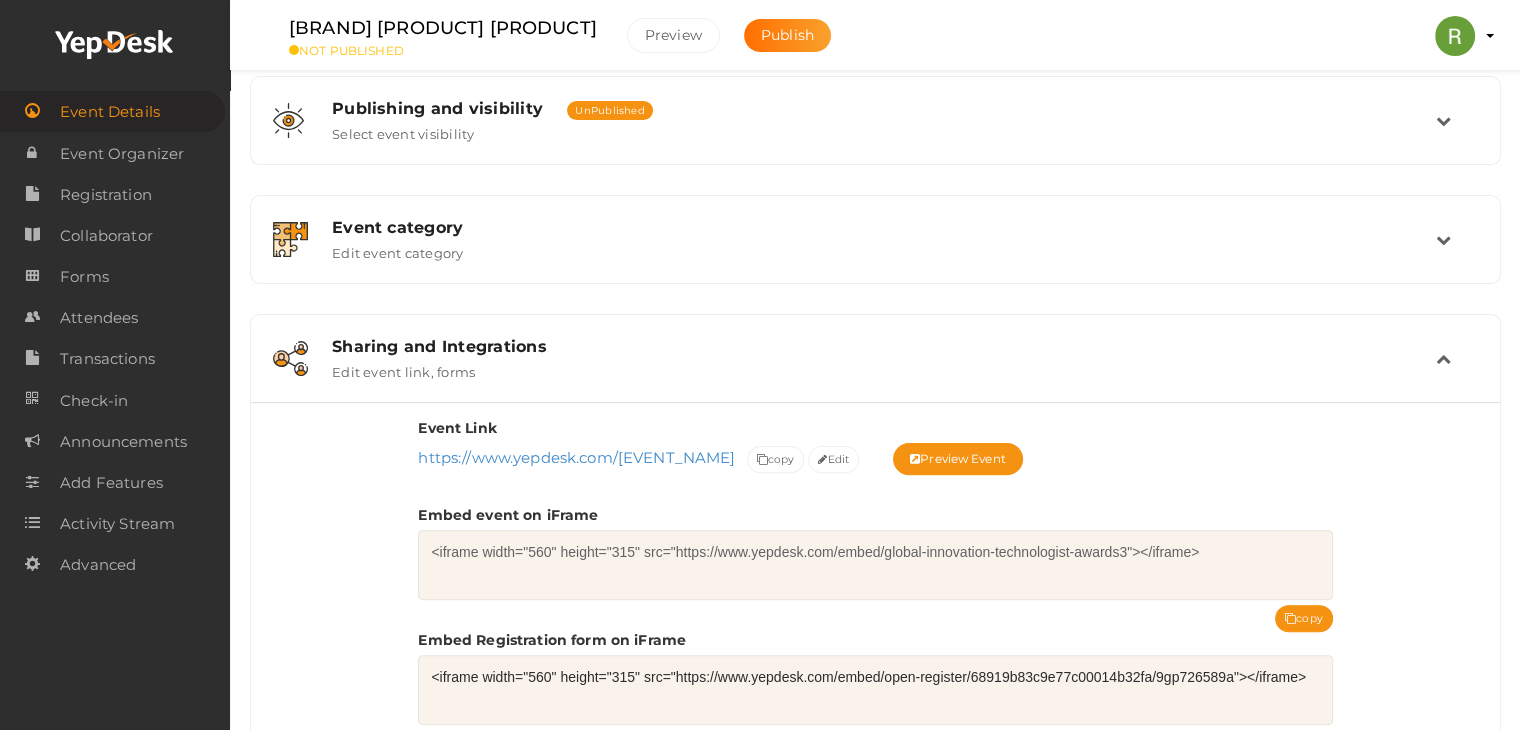 scroll, scrollTop: 500, scrollLeft: 0, axis: vertical 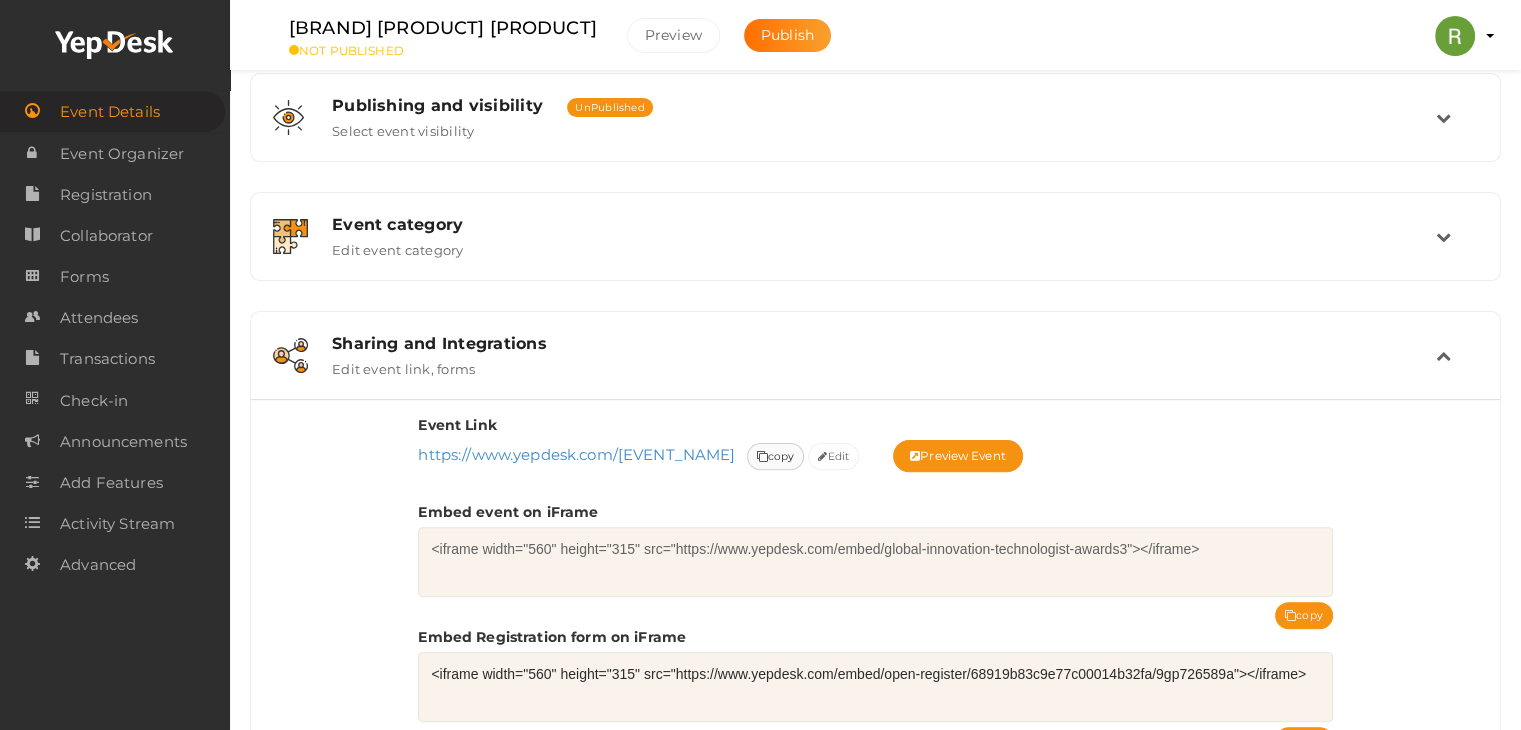 click on "copy" at bounding box center (776, 456) 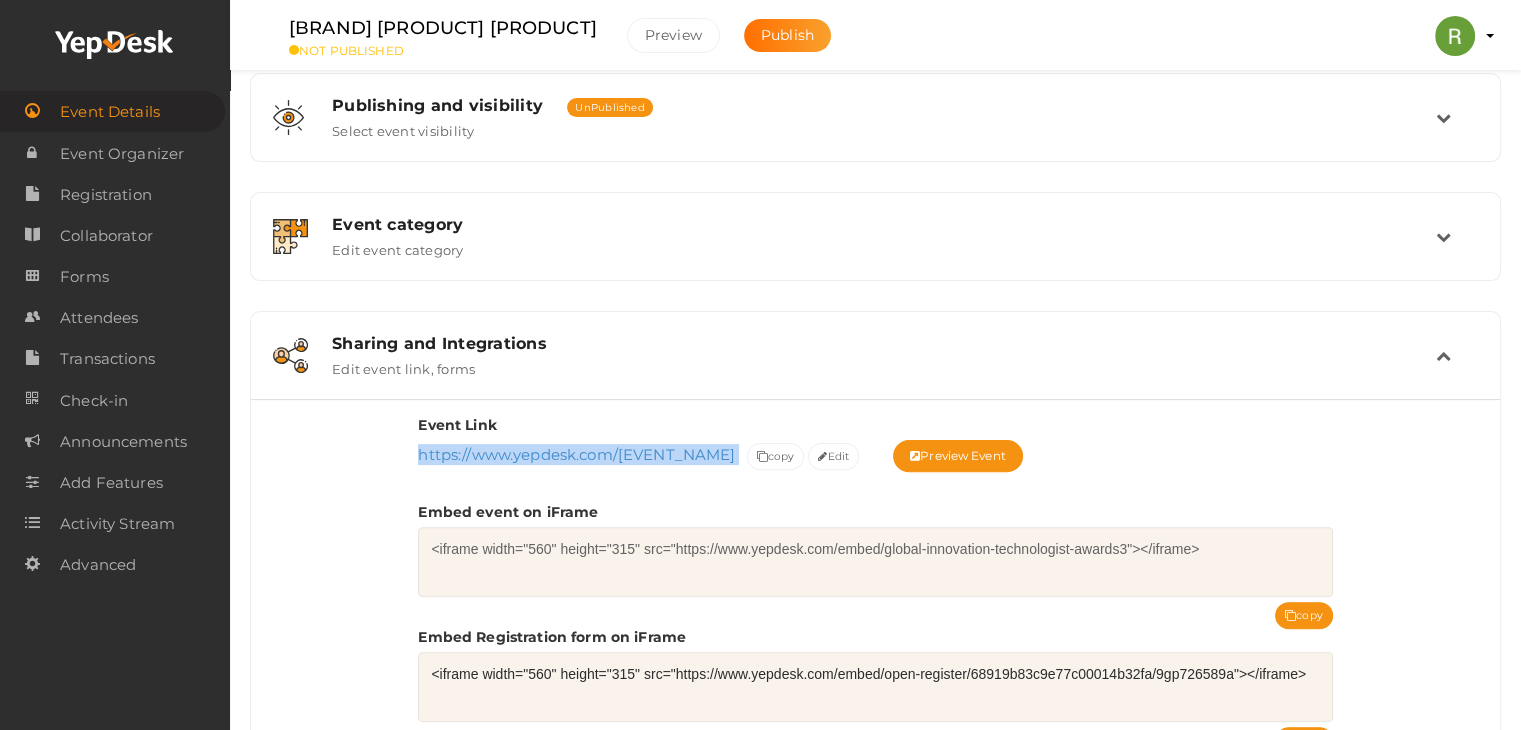drag, startPoint x: 407, startPoint y: 447, endPoint x: 926, endPoint y: 453, distance: 519.03467 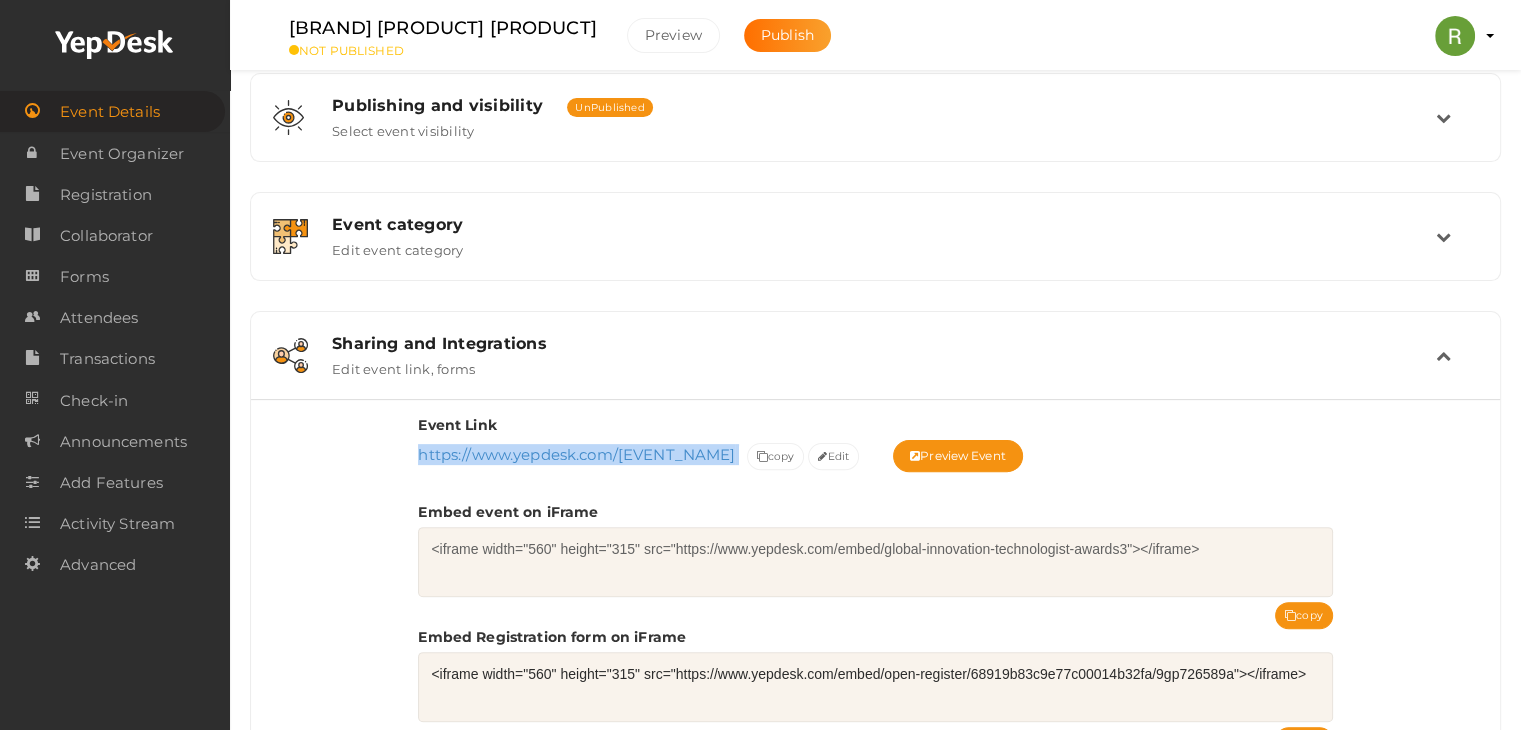 click on "Event Link
https://www.yepdesk.com/global-innovation-technologist-awards3
https://www.yepdesk.com/global-innovation-technologist-awards3
Event uri is mandatory.
Event uri already exists please try another.
copy
Edit
Save
Cancel
Preview Event
Embed event on iFrame
<iframe width="560" height="315" src="https://www.yepdesk.com/embed/global-innovation-technologist-awards3"></iframe>
copy
Embed Registration form on iFrame
<iframe width="560" height="315" src="https://www.yepdesk.com/embed/open-register/68919b83c9e77c00014b32fa/9gp726589a"></iframe>
copy
Embed event link" at bounding box center [875, 634] 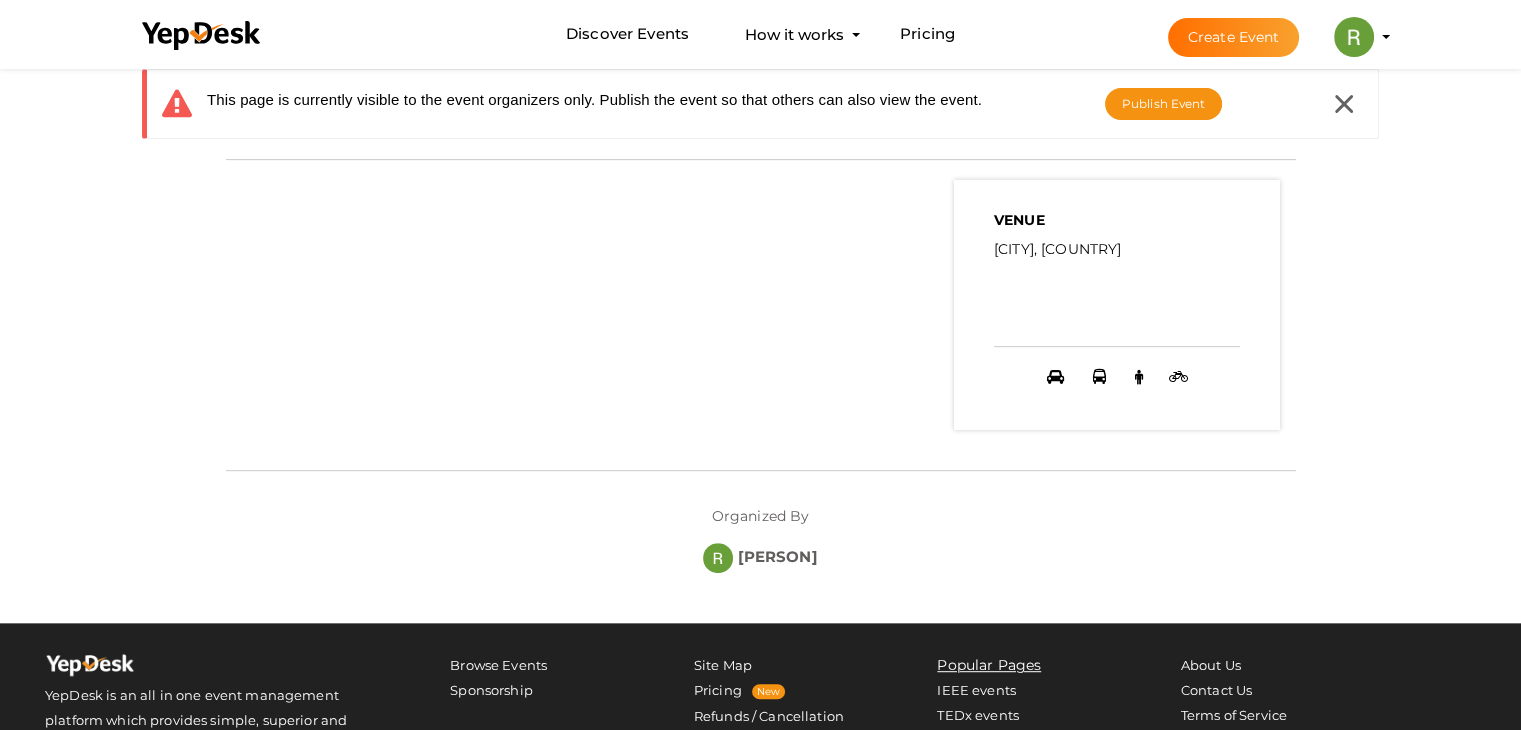 scroll, scrollTop: 1037, scrollLeft: 0, axis: vertical 